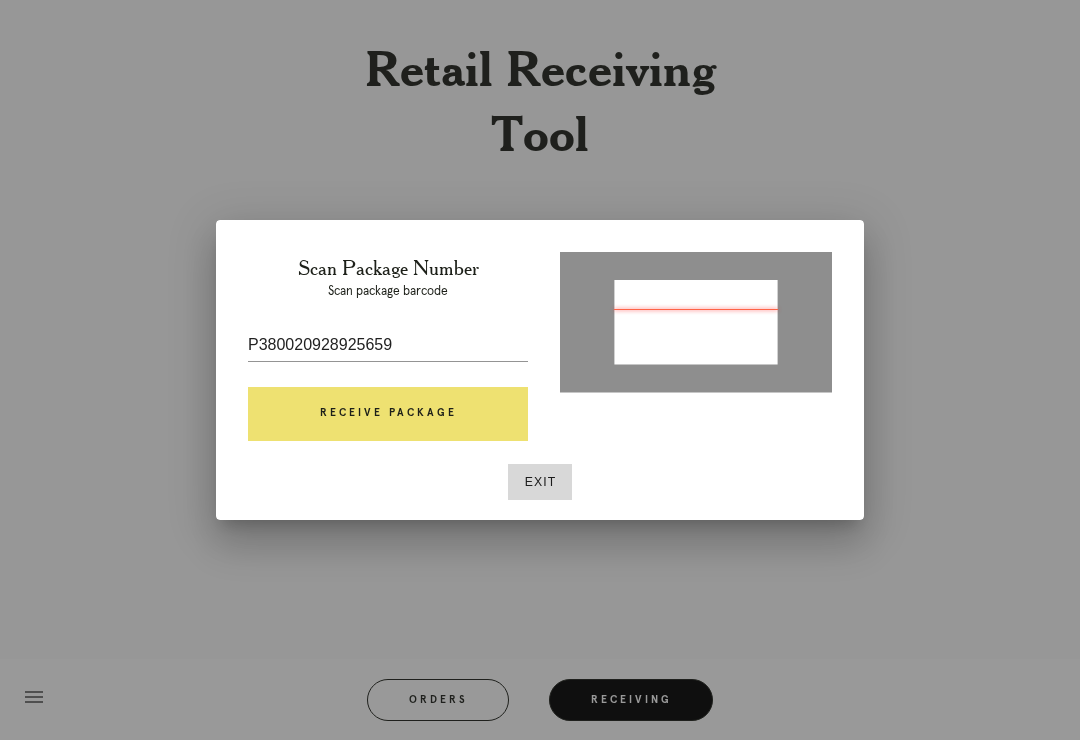 scroll, scrollTop: 0, scrollLeft: 0, axis: both 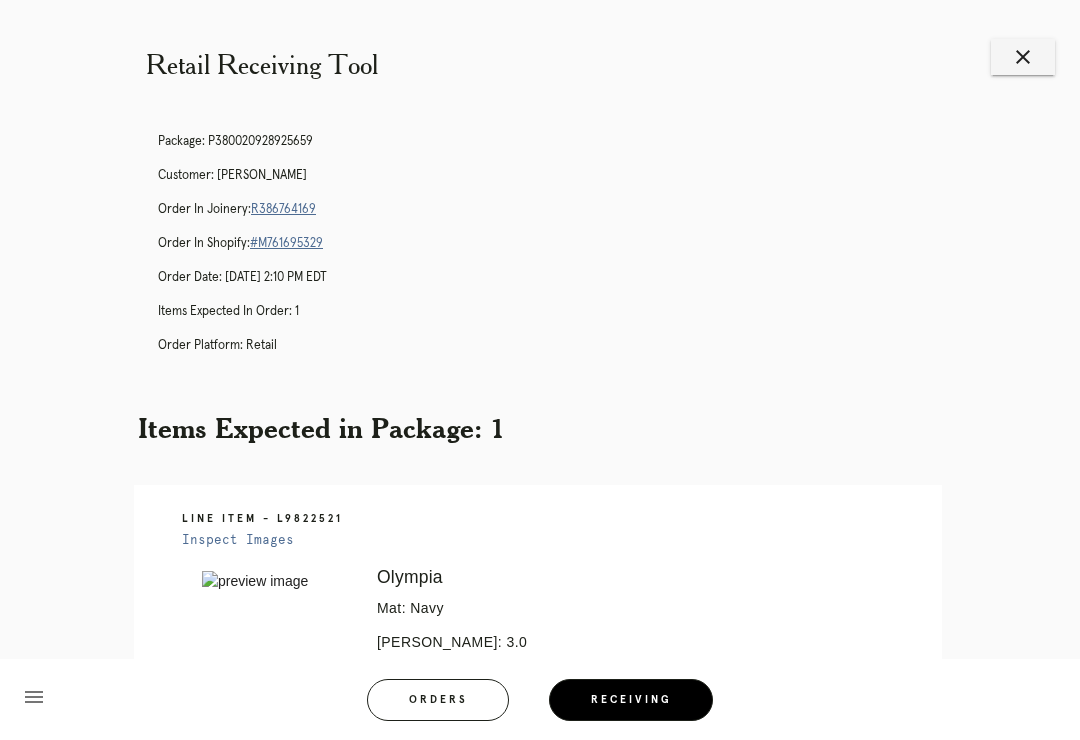 click on "R386764169" at bounding box center (283, 209) 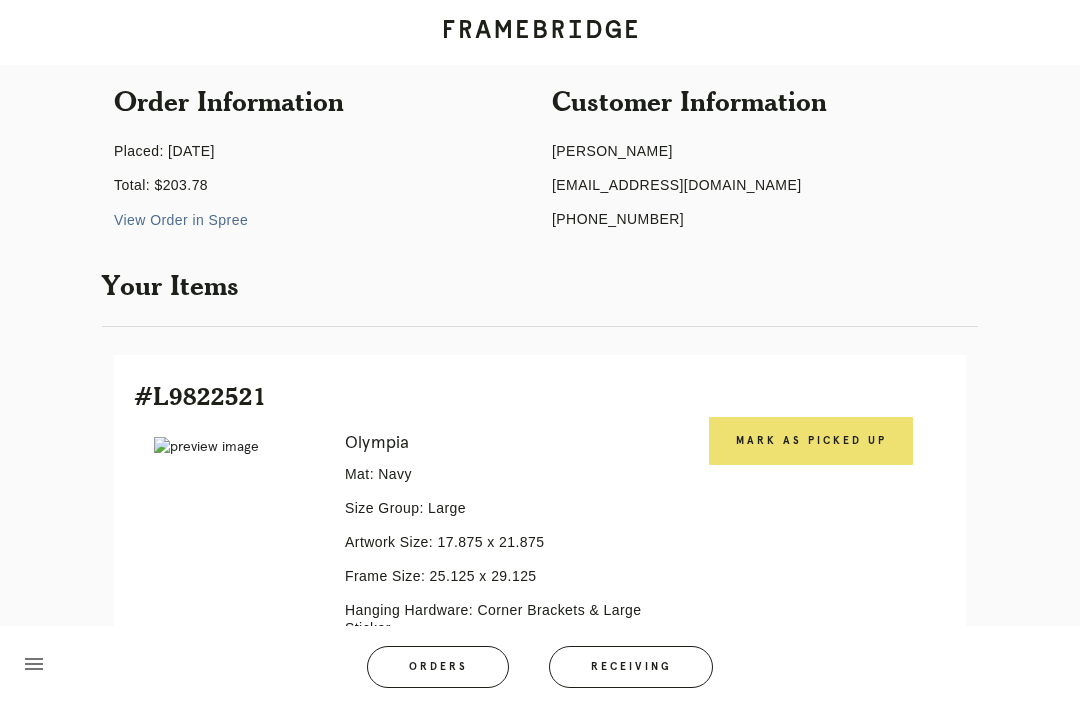 scroll, scrollTop: 258, scrollLeft: 0, axis: vertical 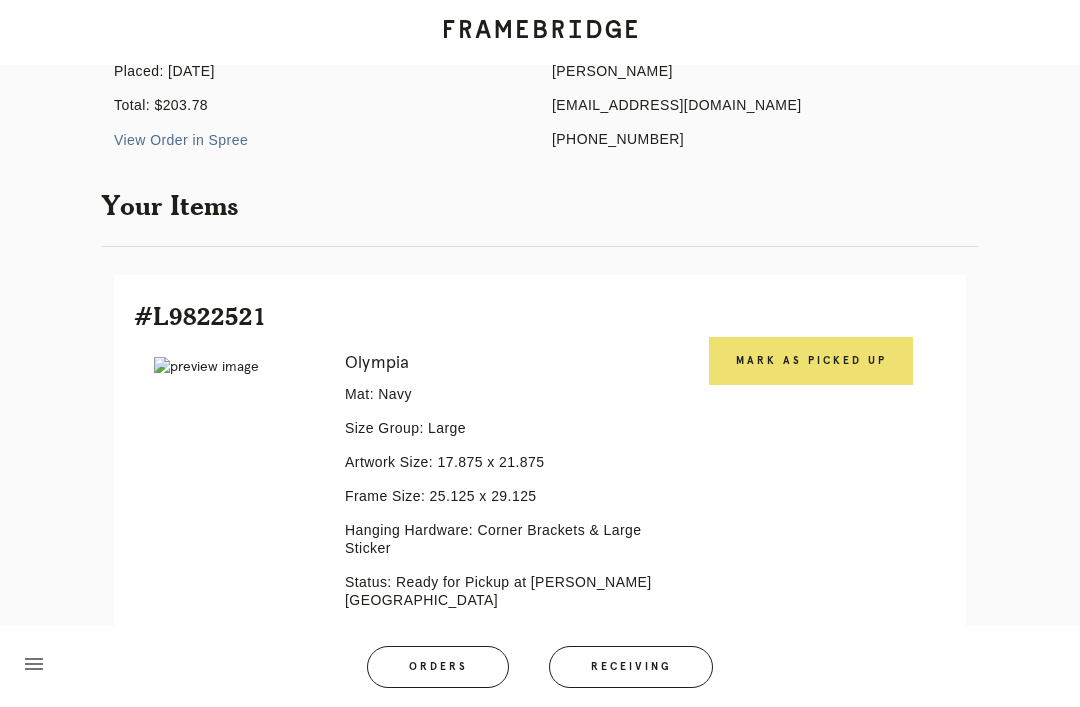 click on "Mark as Picked Up" at bounding box center (811, 361) 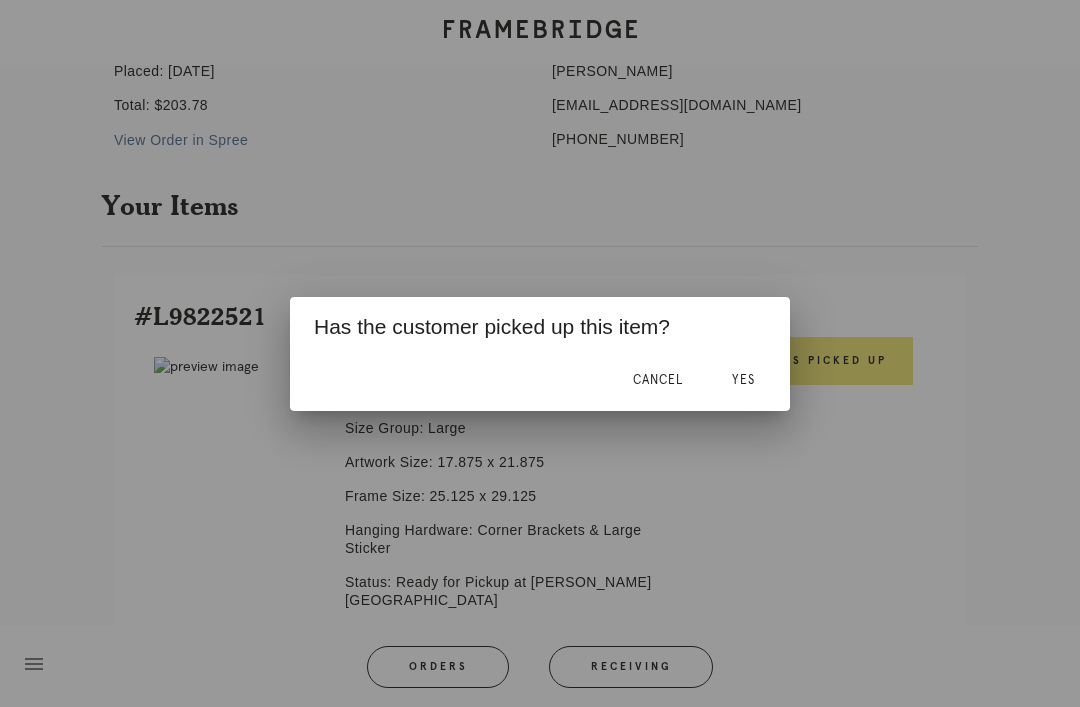 click on "Yes" at bounding box center [743, 380] 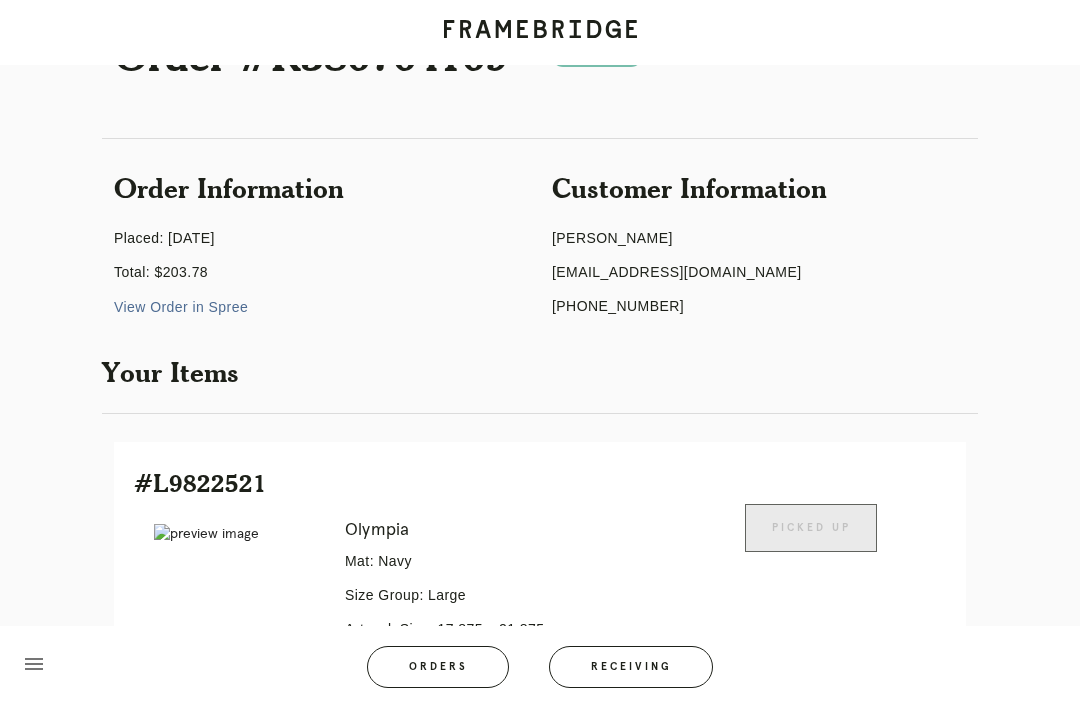 scroll, scrollTop: 0, scrollLeft: 0, axis: both 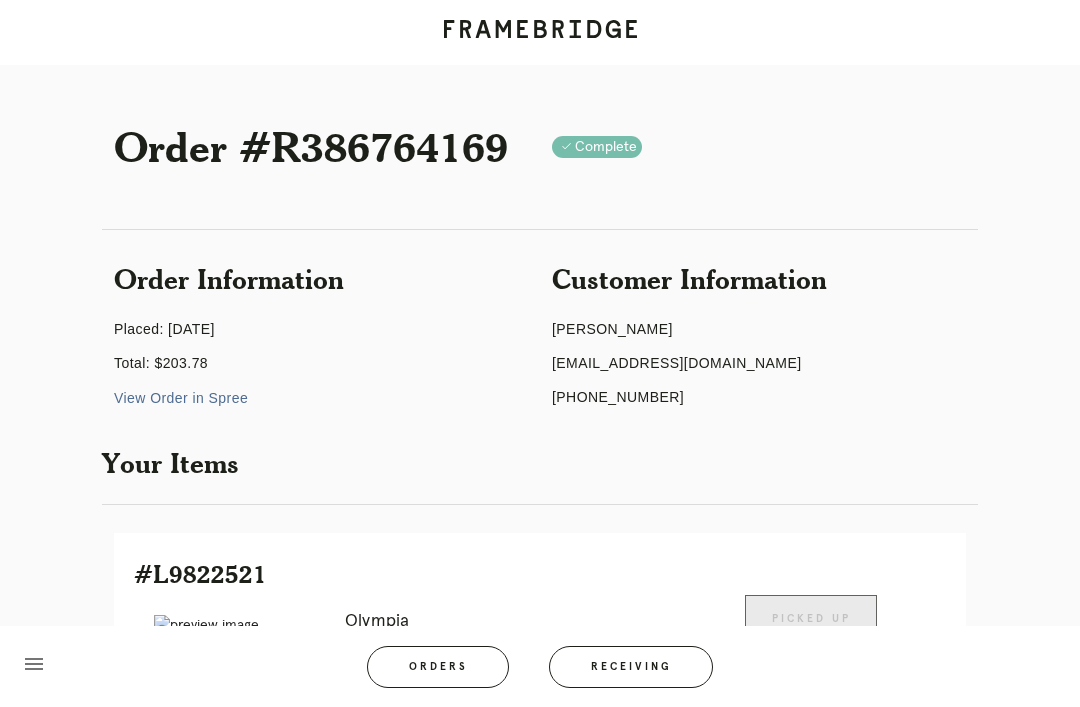 click on "Receiving" at bounding box center (631, 667) 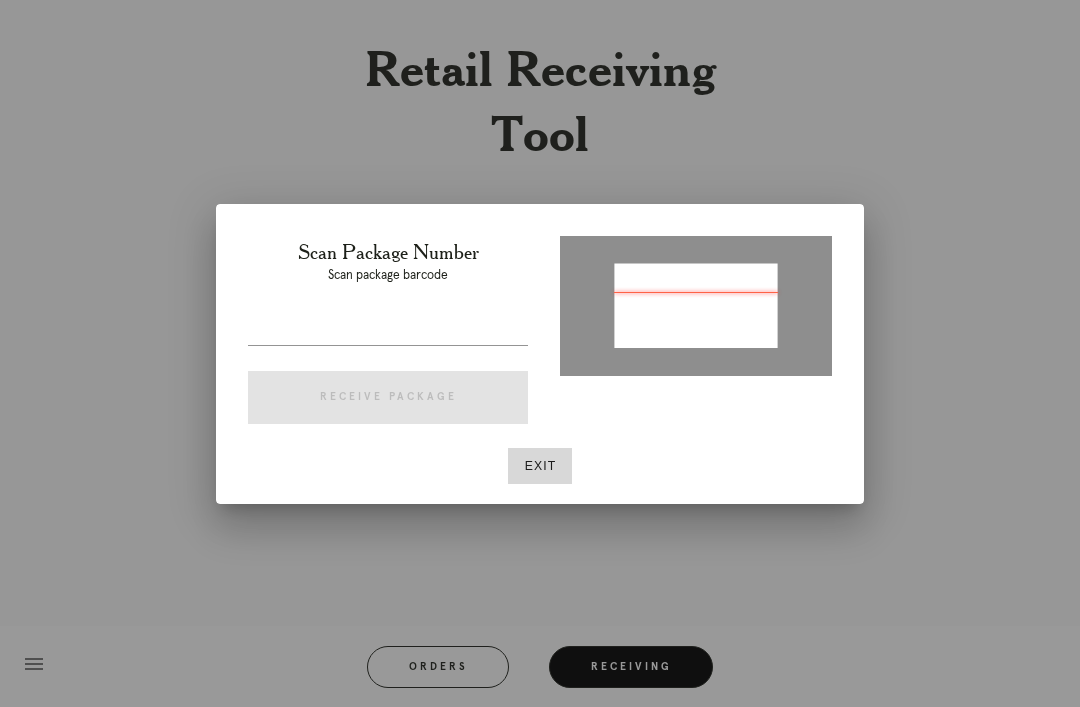 type on "P901054543972569" 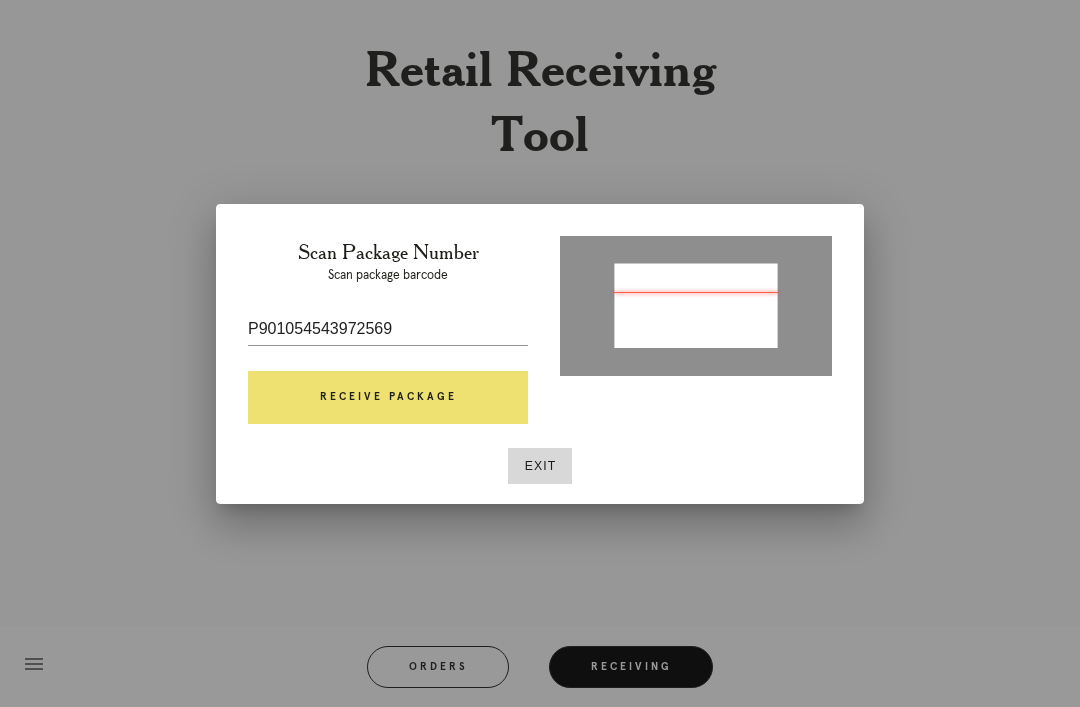 click on "Receive Package" at bounding box center (388, 398) 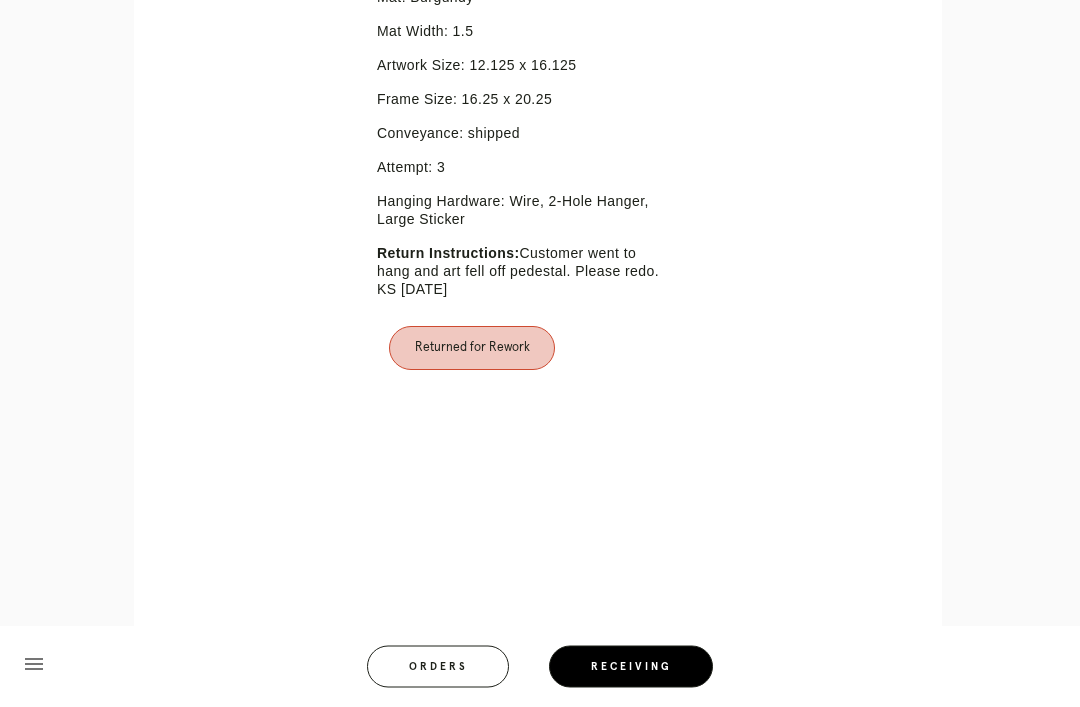 scroll, scrollTop: 611, scrollLeft: 0, axis: vertical 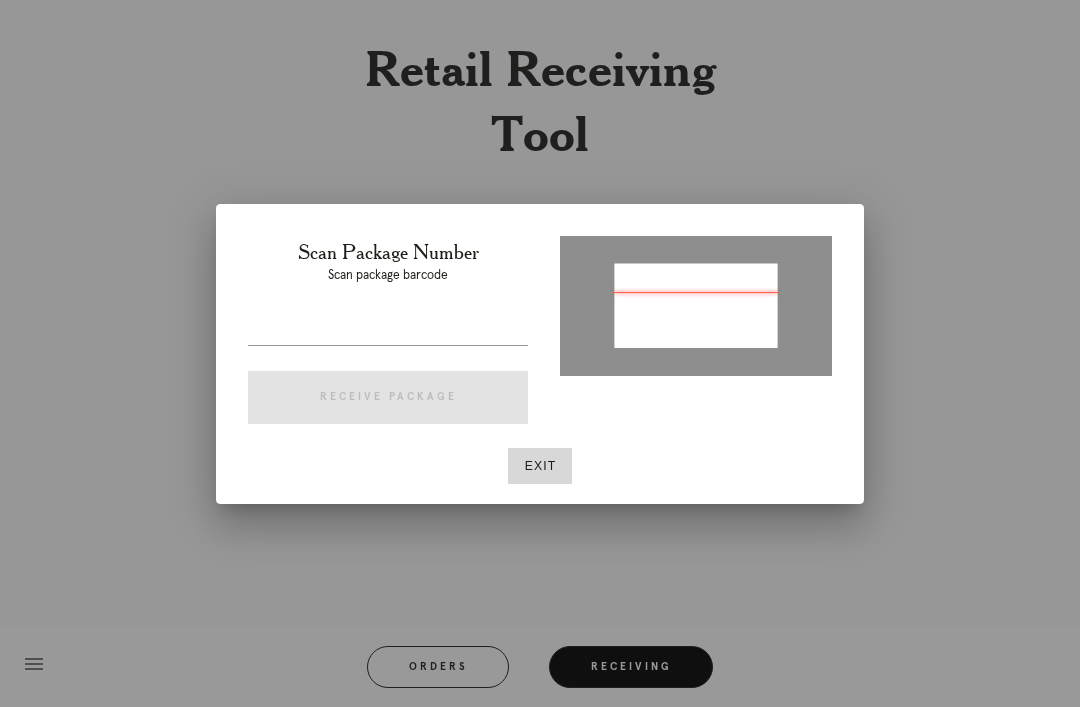 click on "Exit" at bounding box center (540, 466) 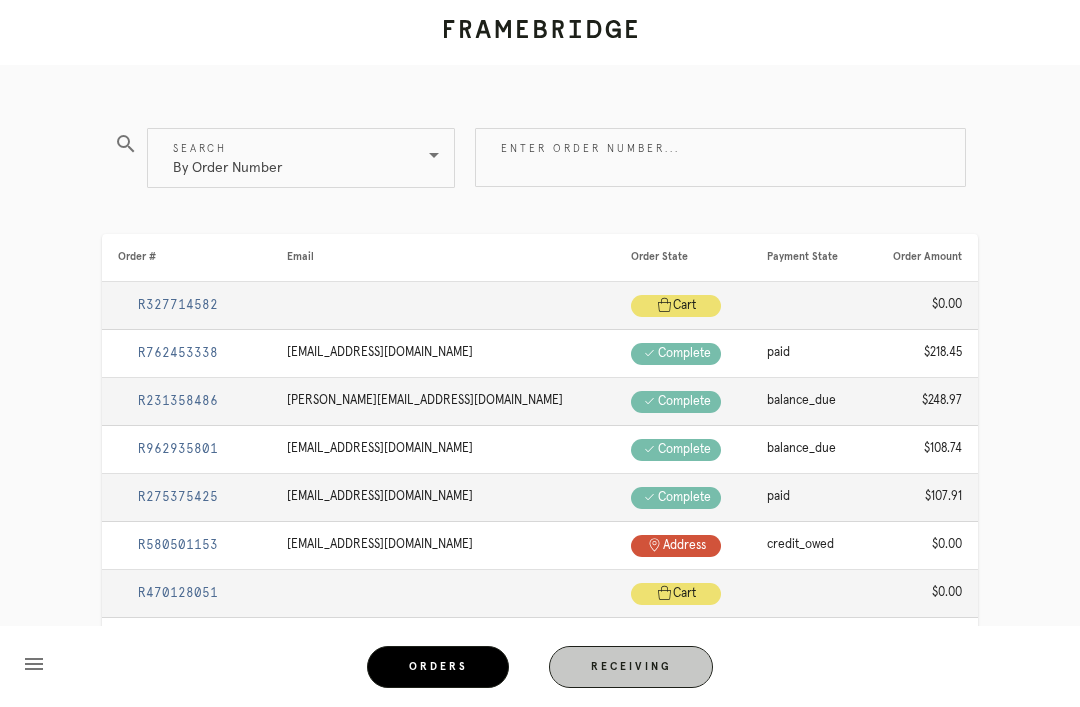 click on "Receiving" at bounding box center (631, 667) 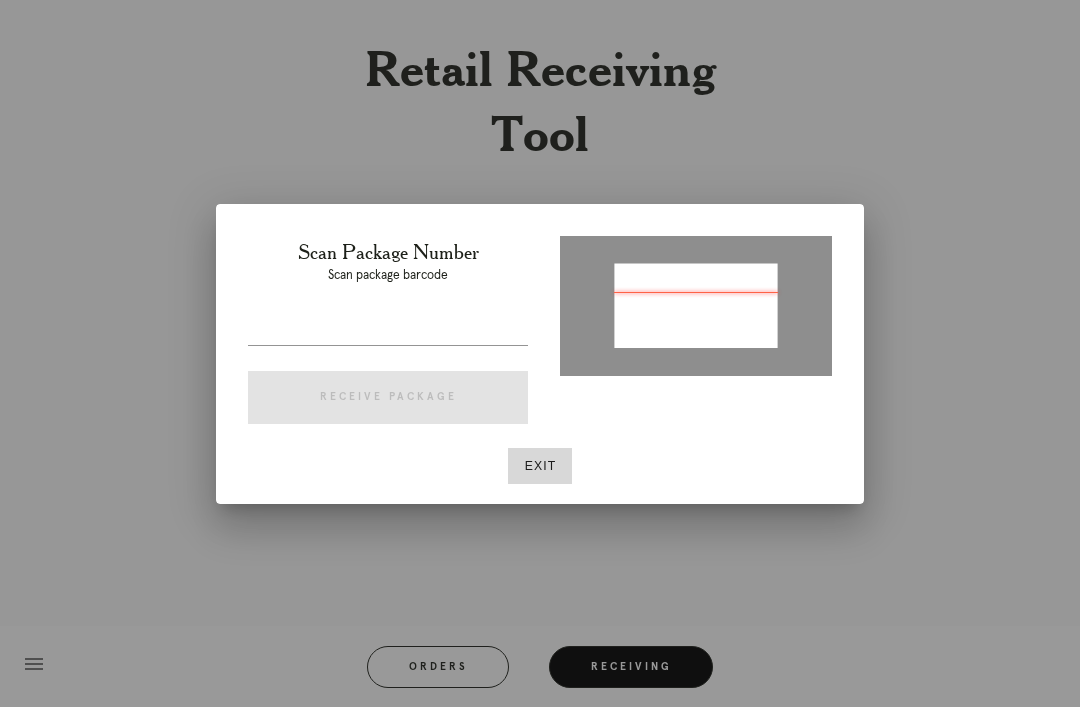 type on "P901054543972569" 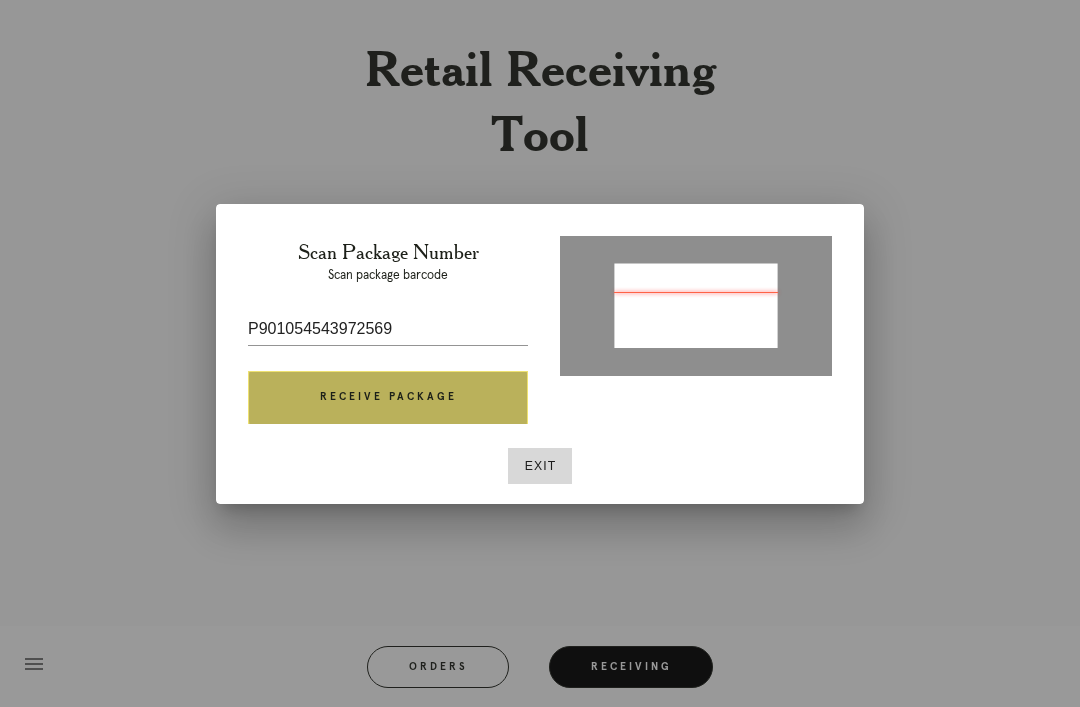 click on "Receive Package" at bounding box center [388, 398] 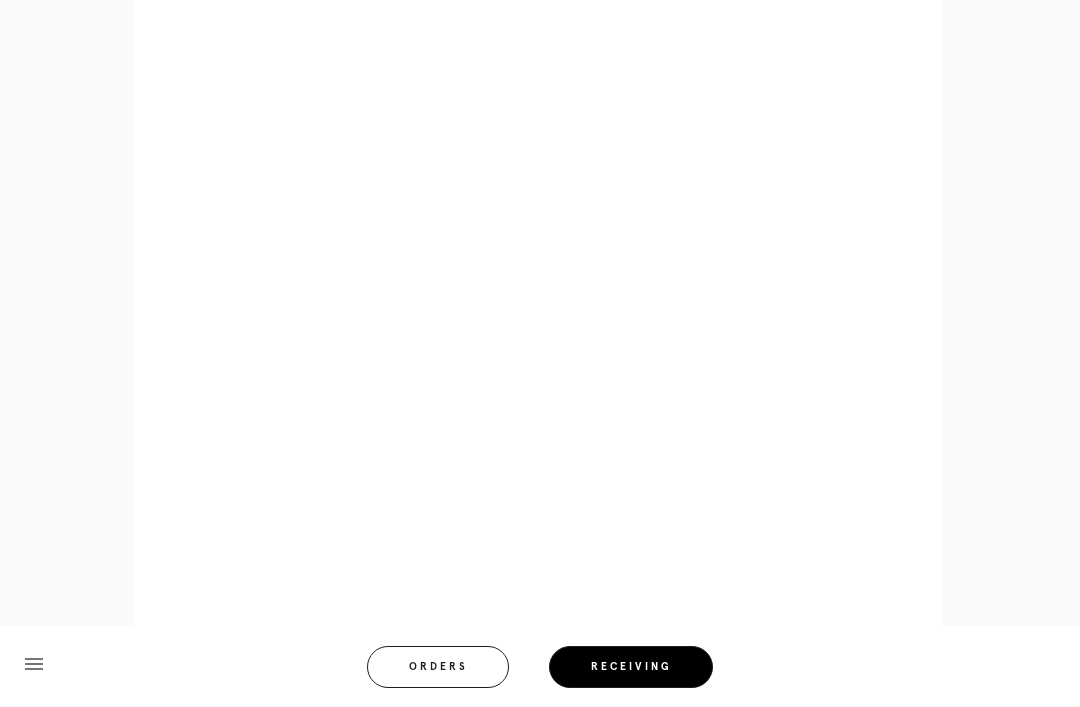 scroll, scrollTop: 1030, scrollLeft: 0, axis: vertical 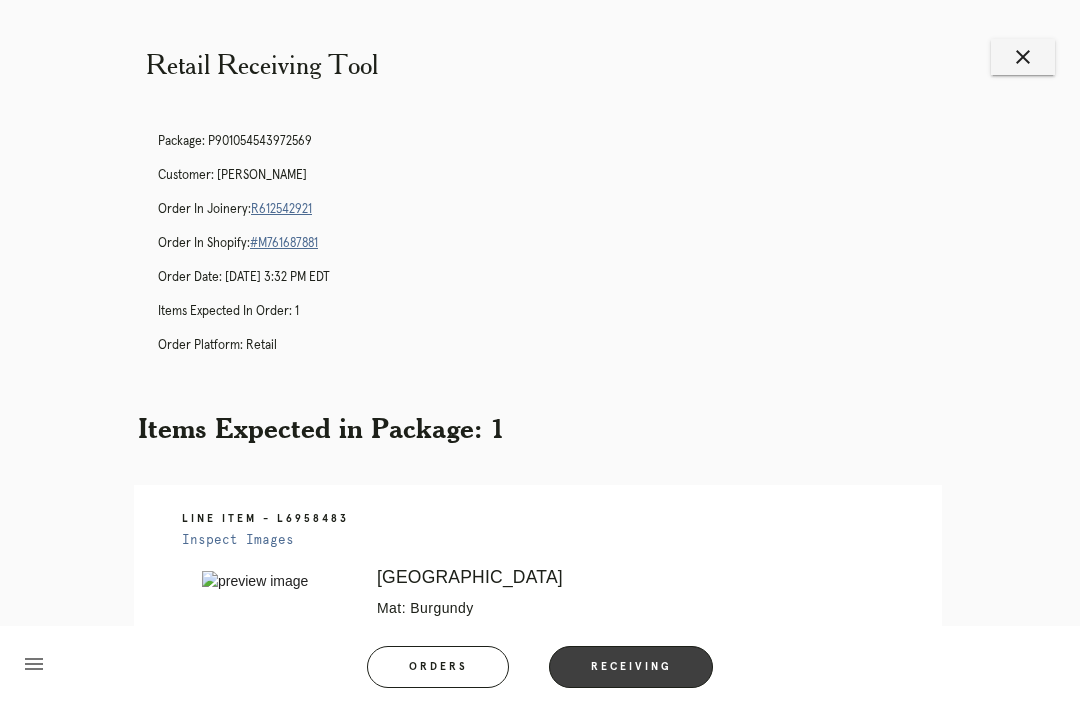 click on "close" at bounding box center [1023, 57] 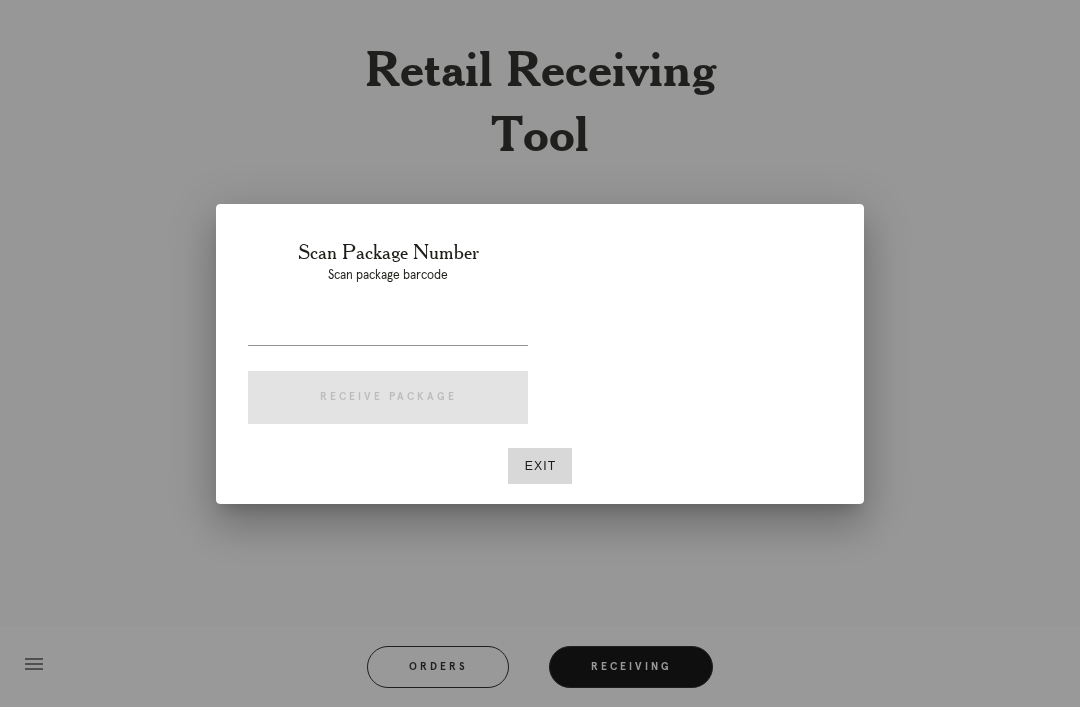 scroll, scrollTop: 0, scrollLeft: 0, axis: both 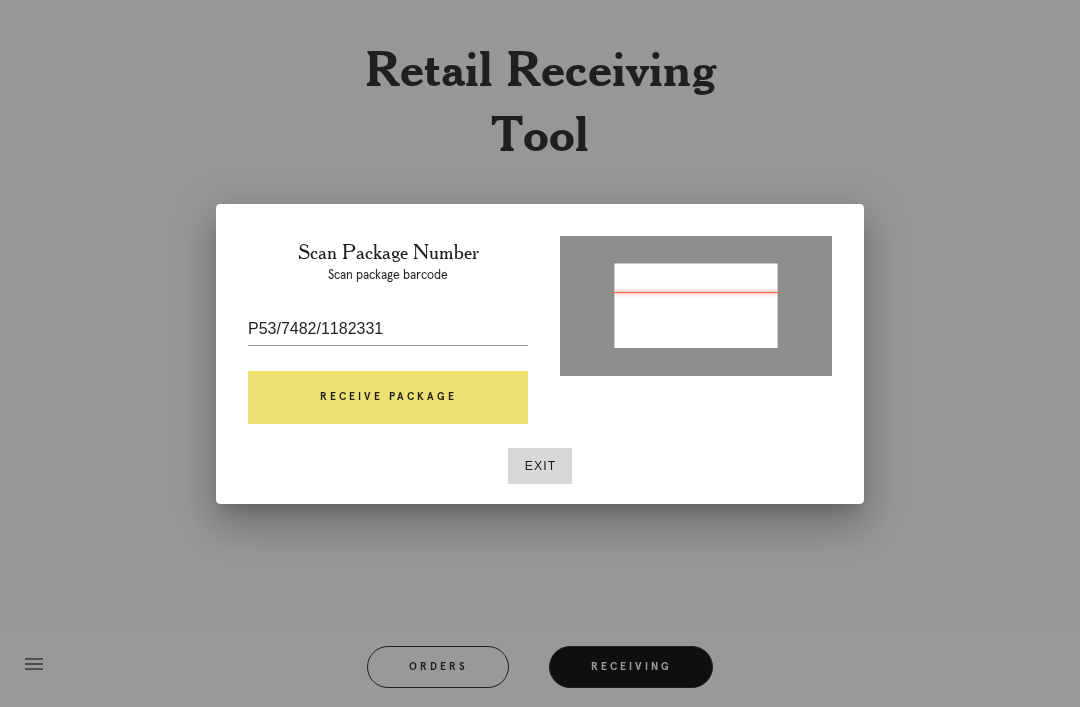 type on "P230748601285431" 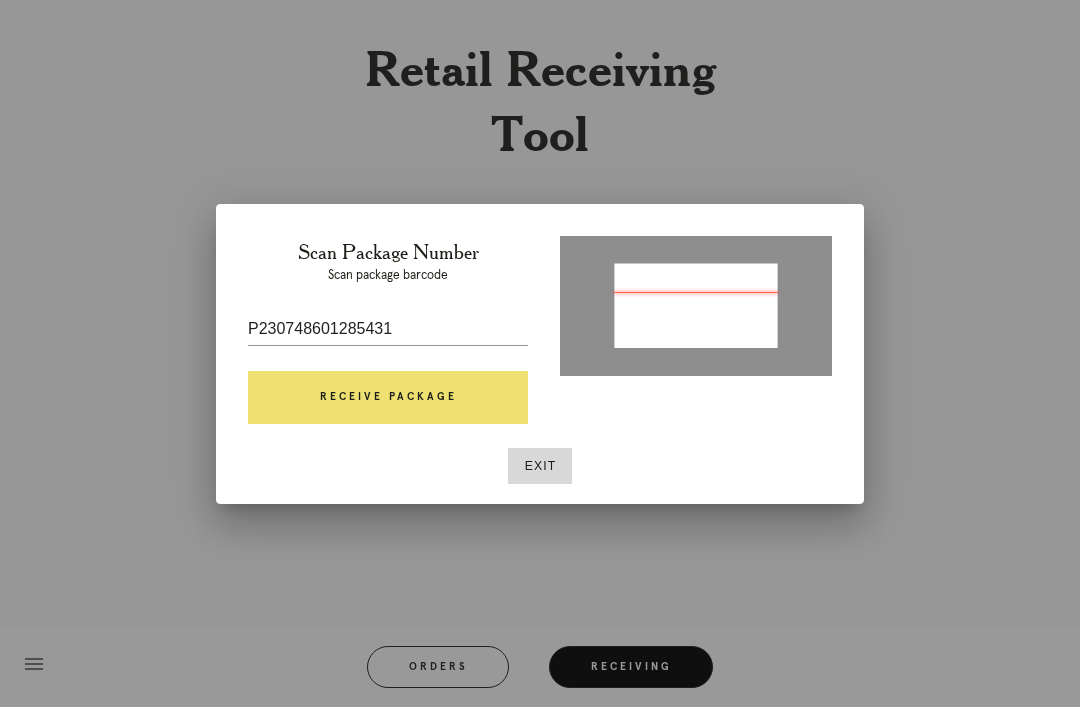 click on "Receive Package" at bounding box center (388, 398) 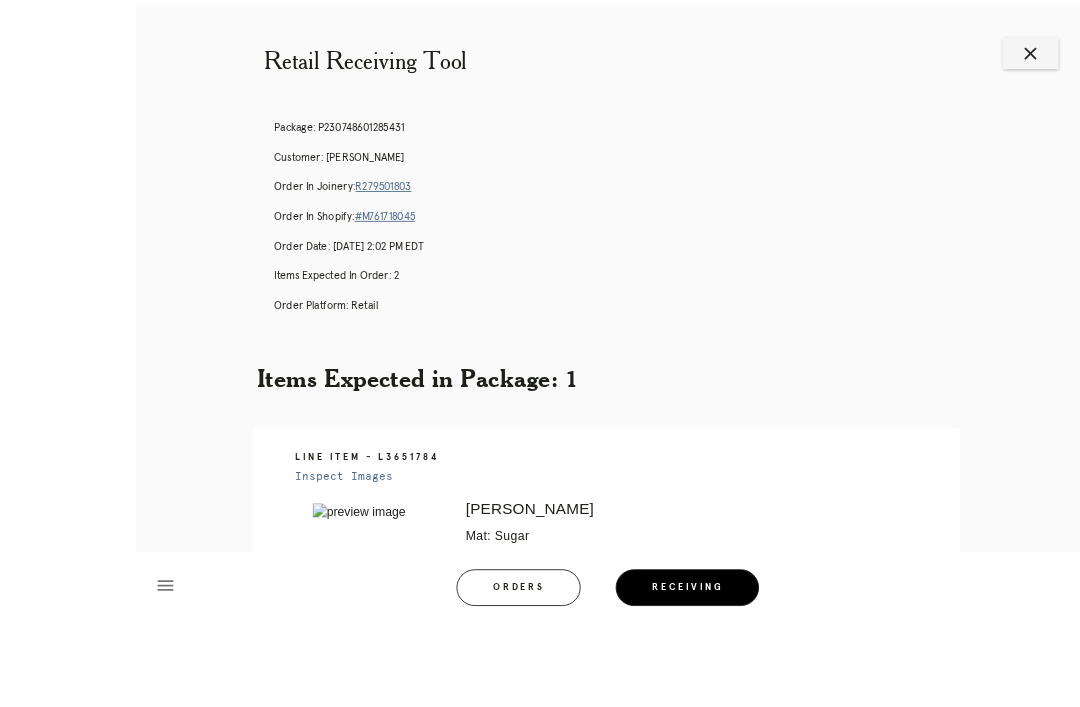 scroll, scrollTop: 145, scrollLeft: 0, axis: vertical 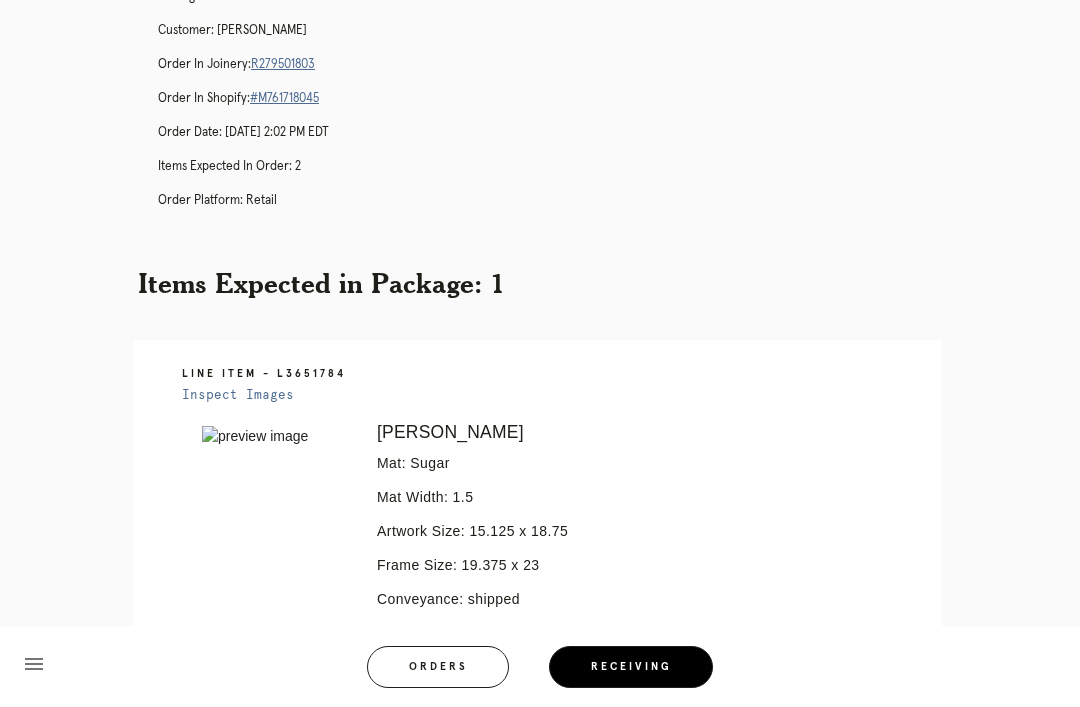 click on "R279501803" at bounding box center [283, 64] 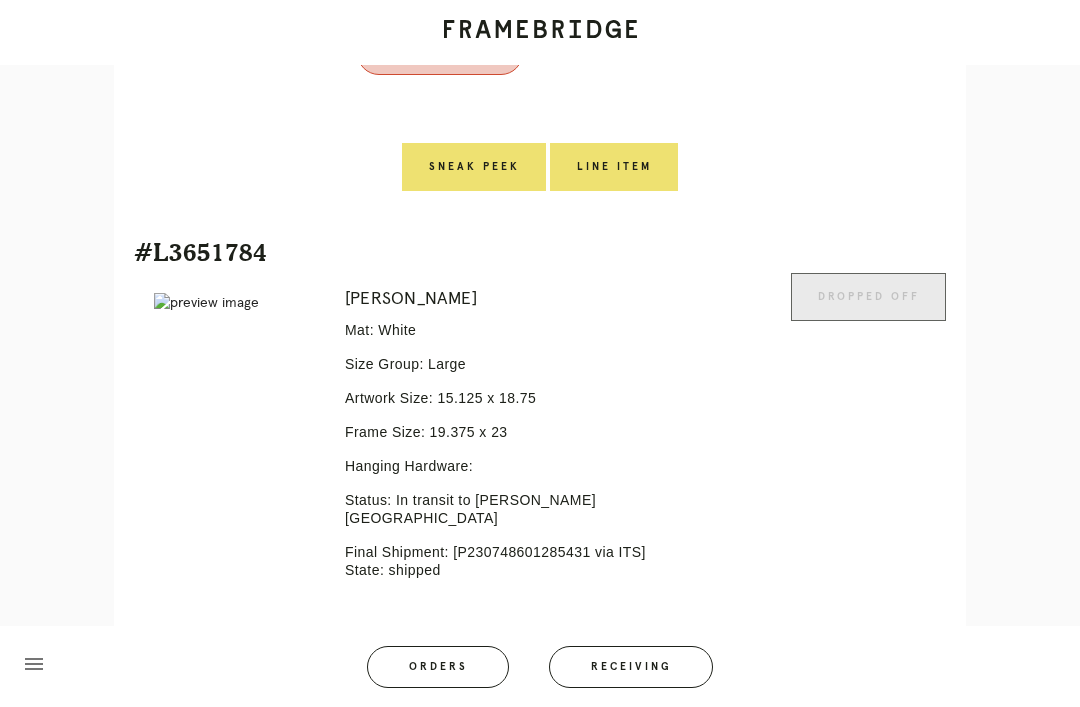 scroll, scrollTop: 897, scrollLeft: 0, axis: vertical 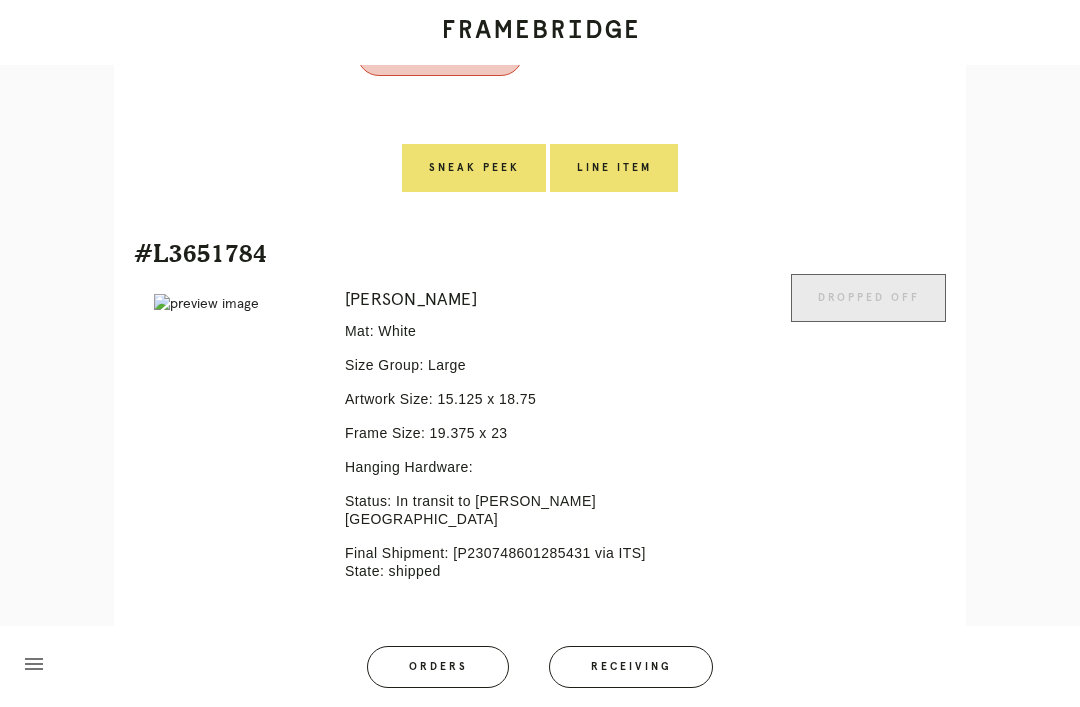 click on "Receiving" at bounding box center [631, 667] 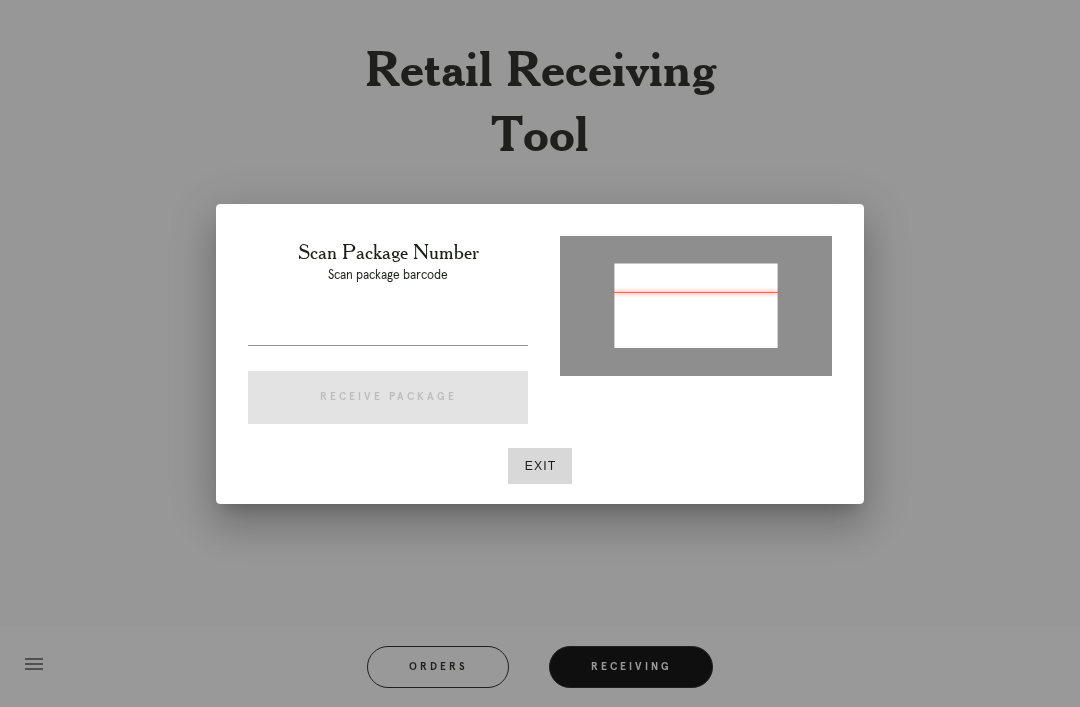 type on "P483861573176094" 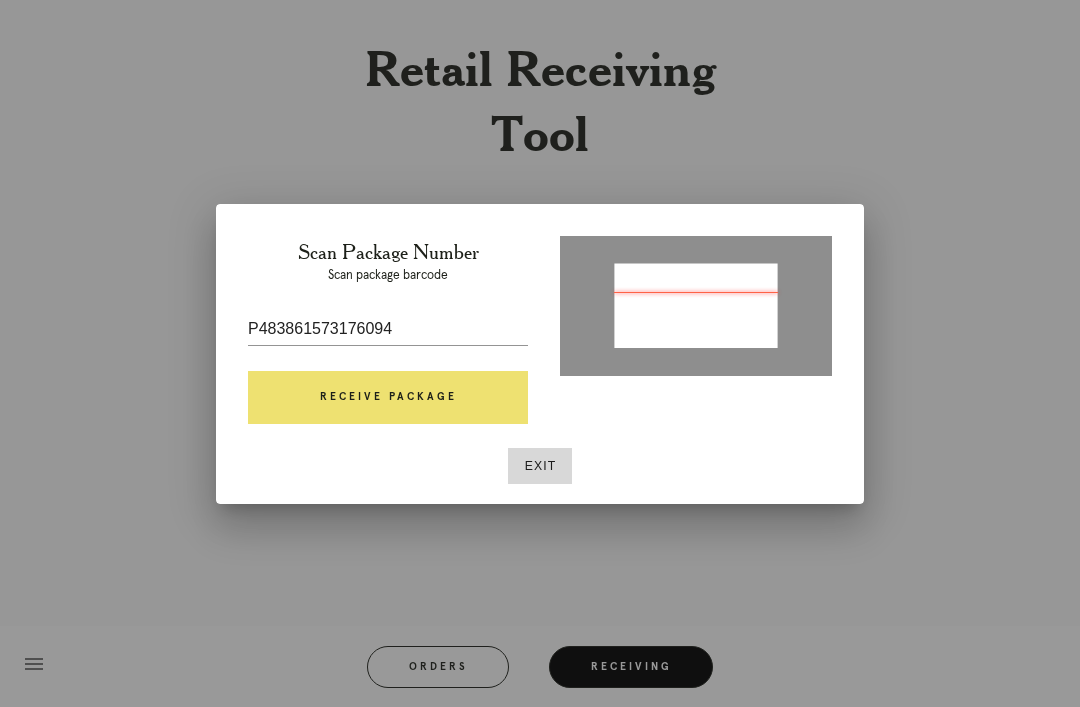 click on "Receive Package" at bounding box center (388, 398) 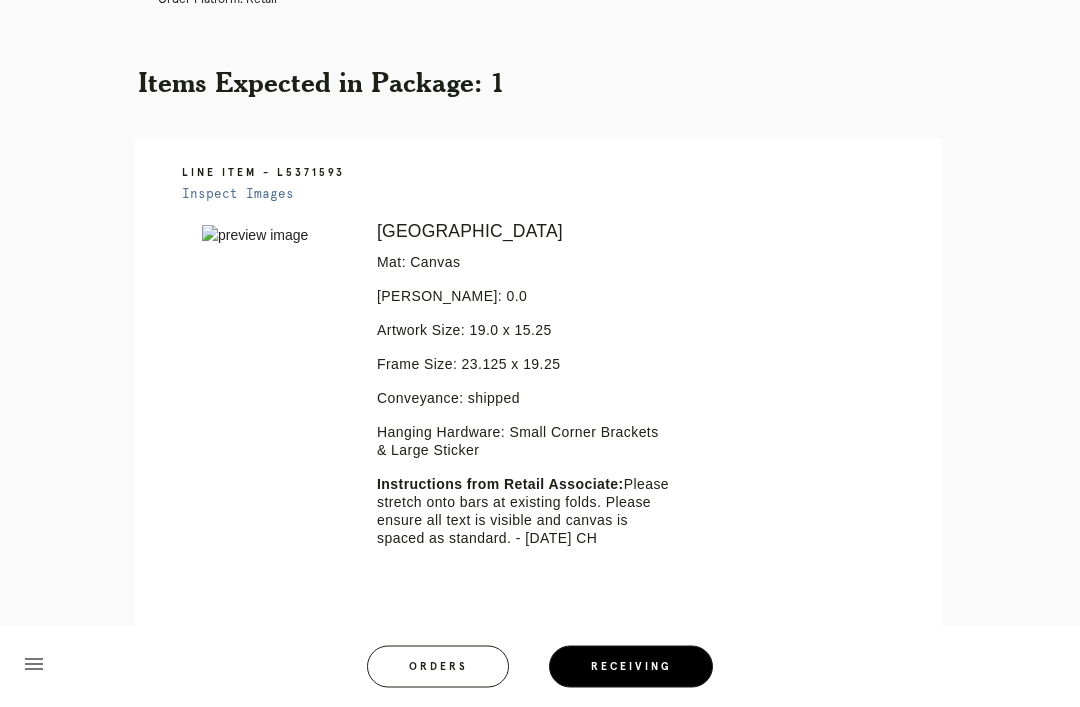 scroll, scrollTop: 347, scrollLeft: 0, axis: vertical 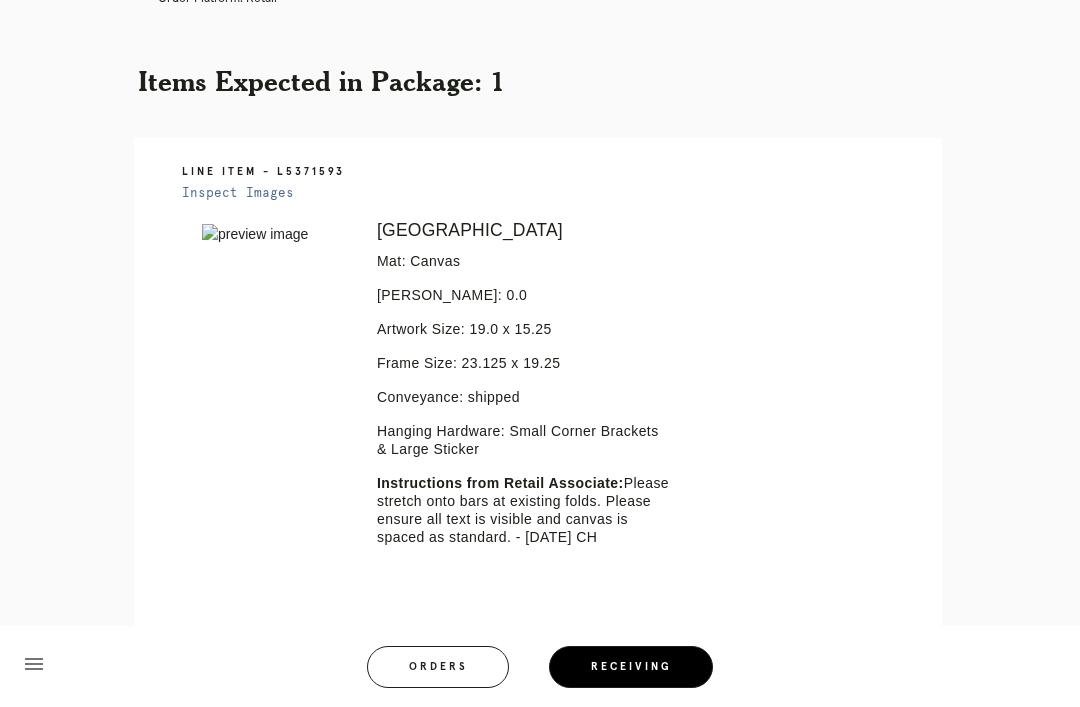 click on "Instructions from Retail Associate:
Please stretch onto bars at existing folds. Please ensure all text is visible and canvas is spaced as standard. - 6/21/25 CH" at bounding box center (525, 510) 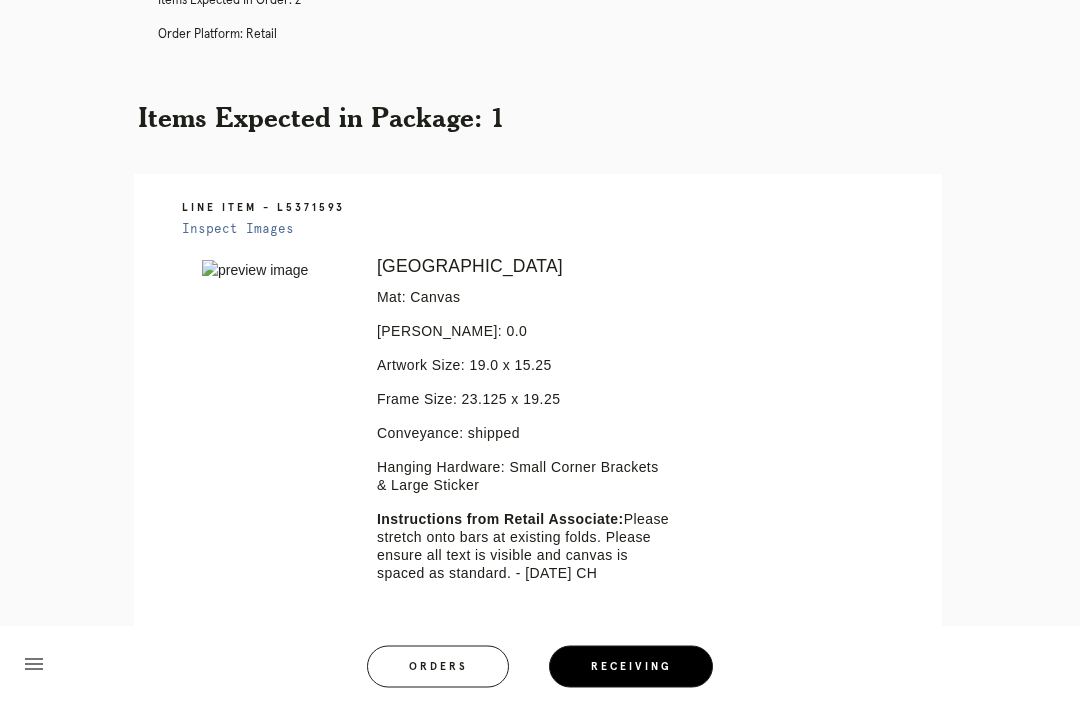 scroll, scrollTop: 0, scrollLeft: 0, axis: both 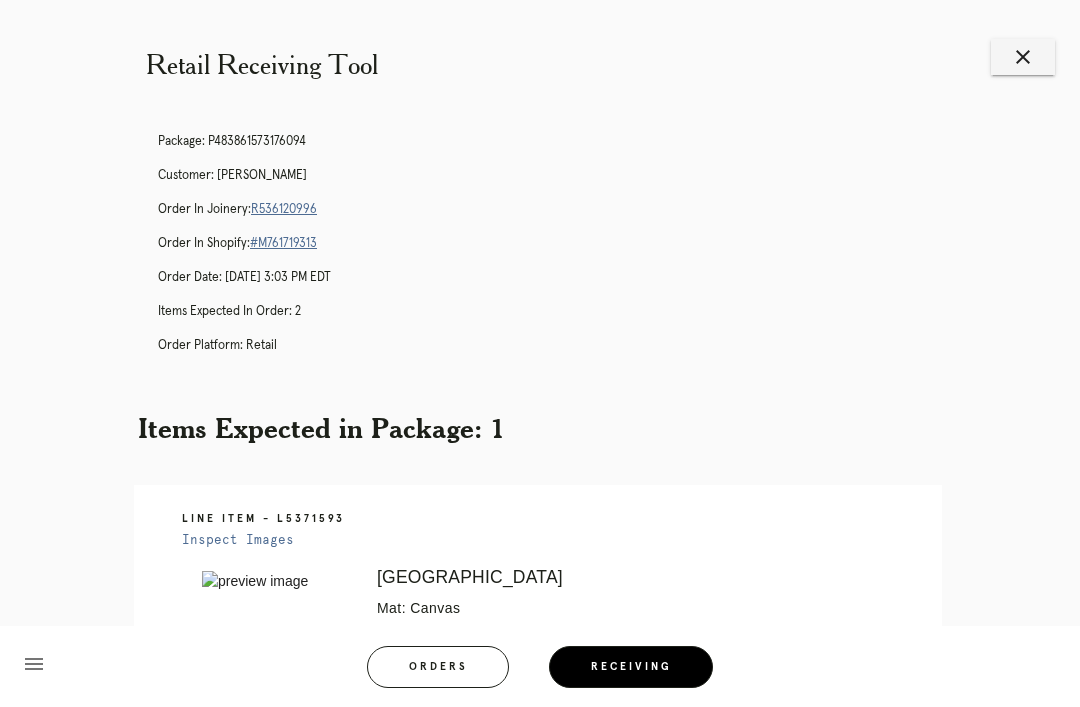 click on "close" at bounding box center [1023, 57] 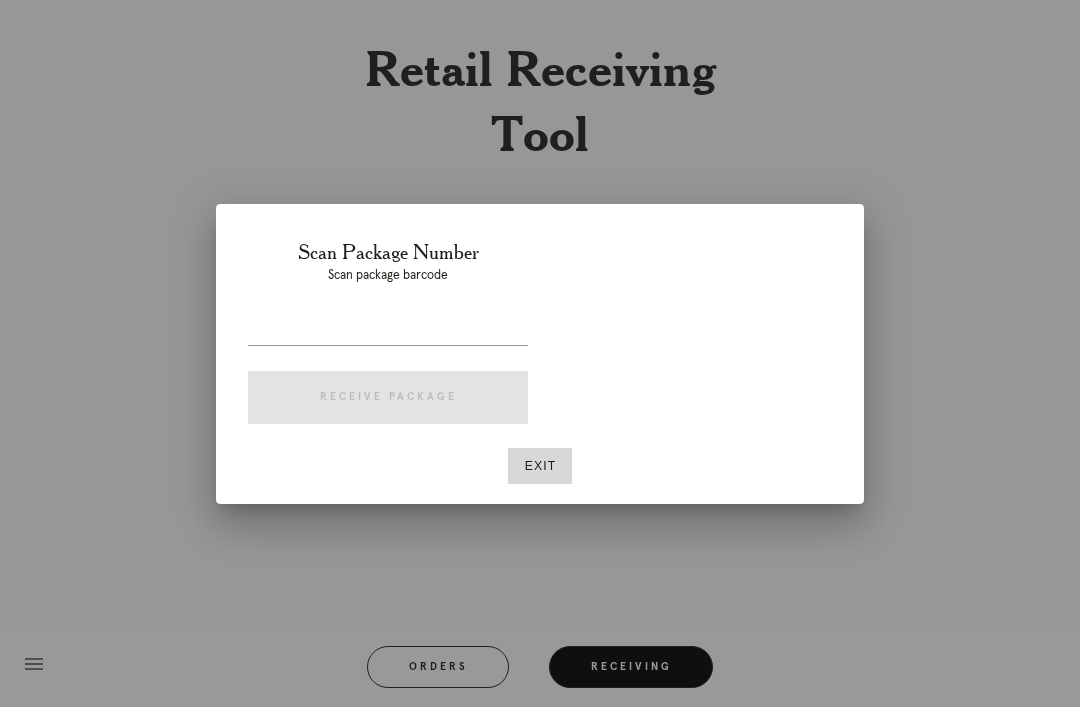 scroll, scrollTop: 0, scrollLeft: 0, axis: both 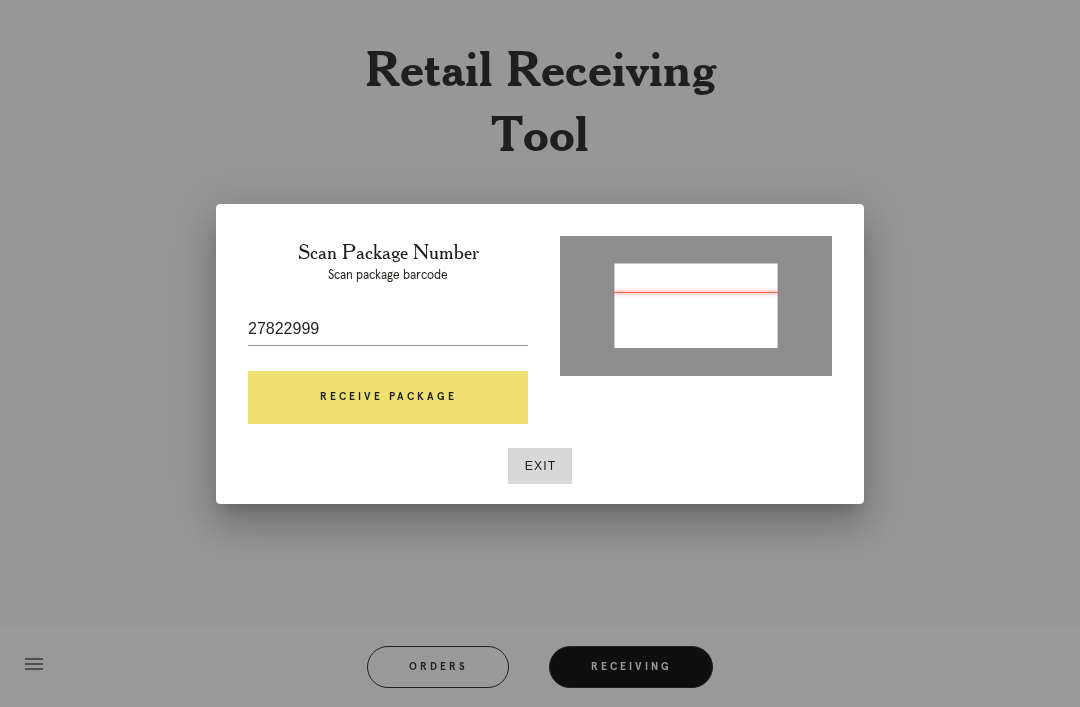type on "P554673276632066" 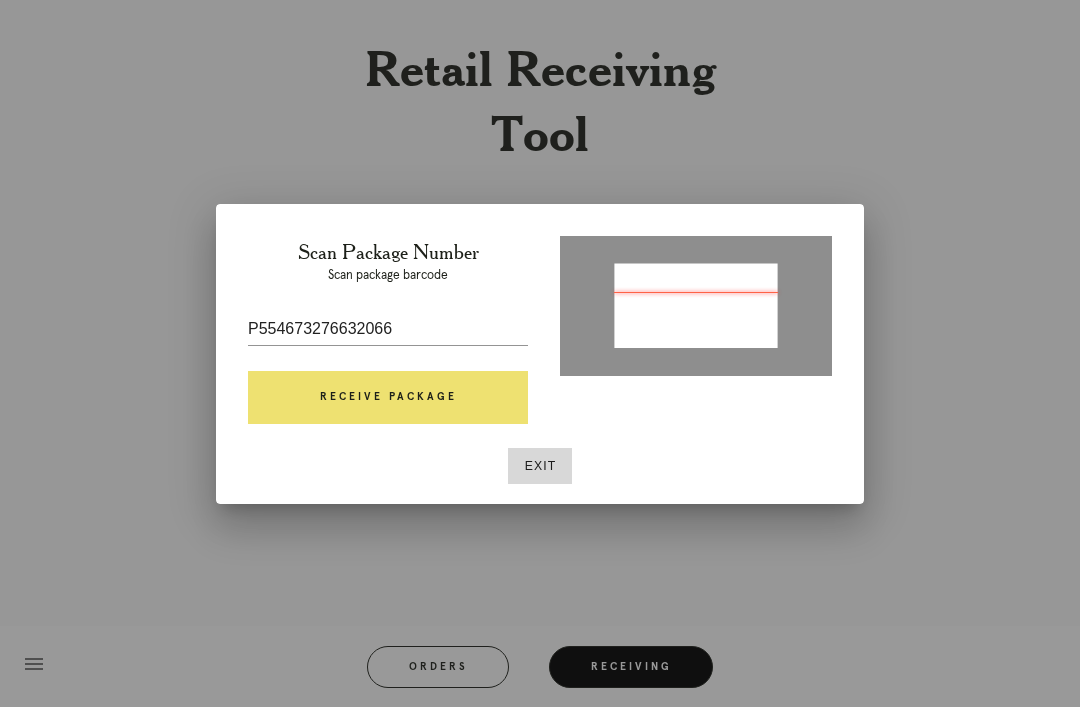 click on "Receive Package" at bounding box center (388, 398) 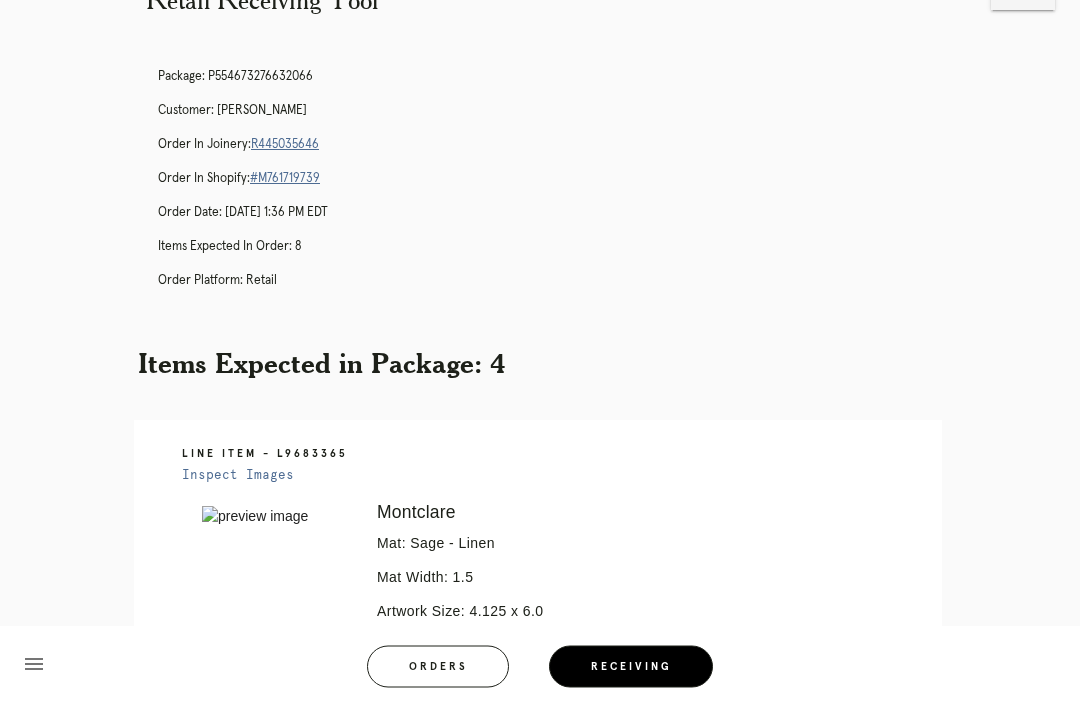 scroll, scrollTop: 0, scrollLeft: 0, axis: both 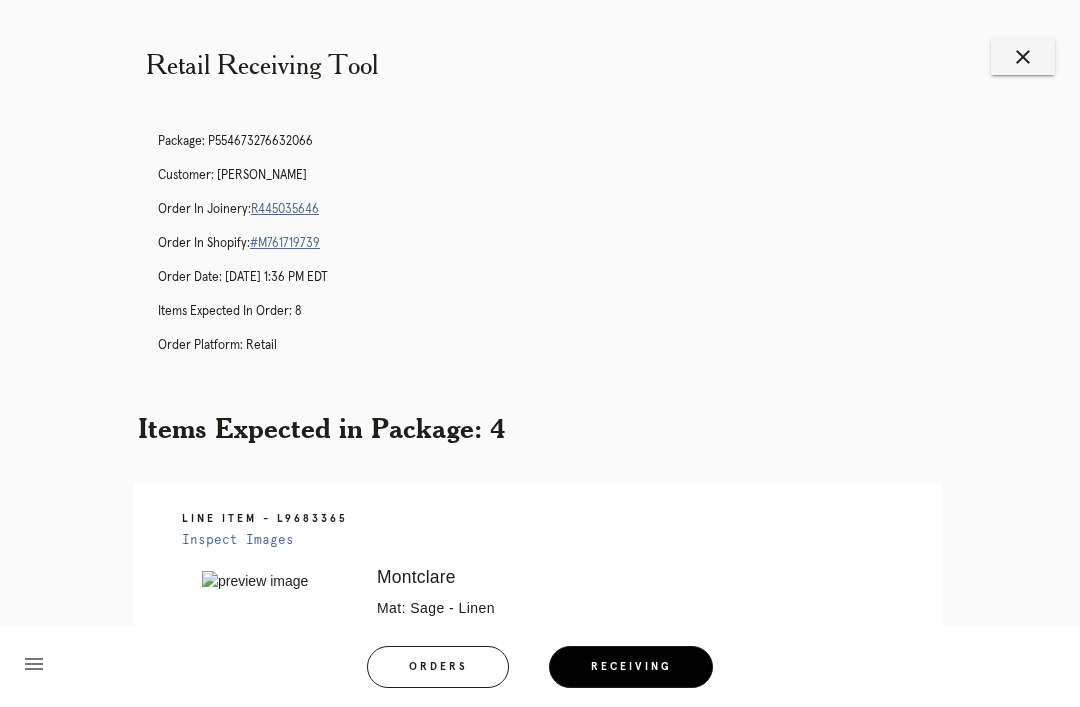 click on "R445035646" at bounding box center (285, 209) 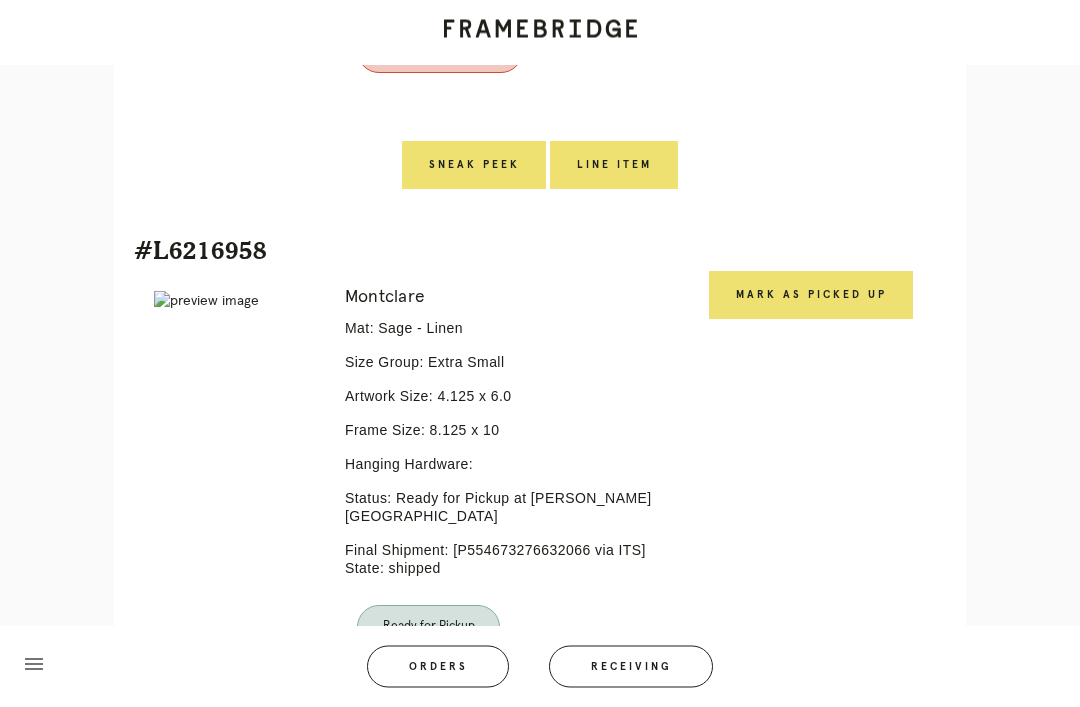 scroll, scrollTop: 916, scrollLeft: 0, axis: vertical 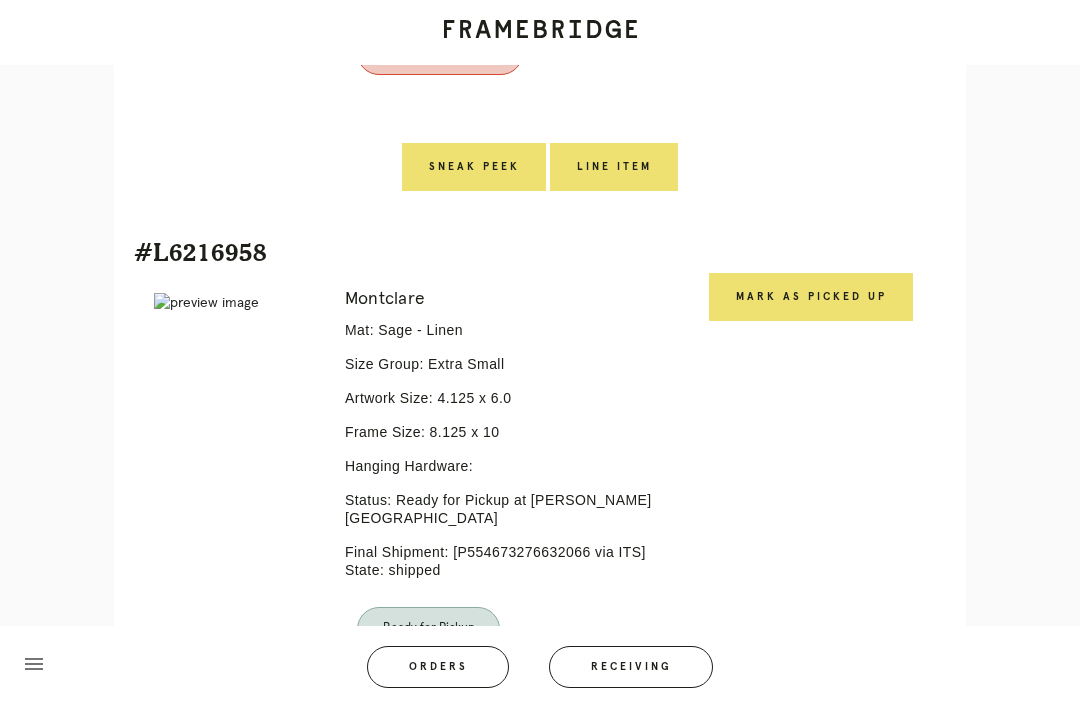click on "Mark as Picked Up" at bounding box center (811, 297) 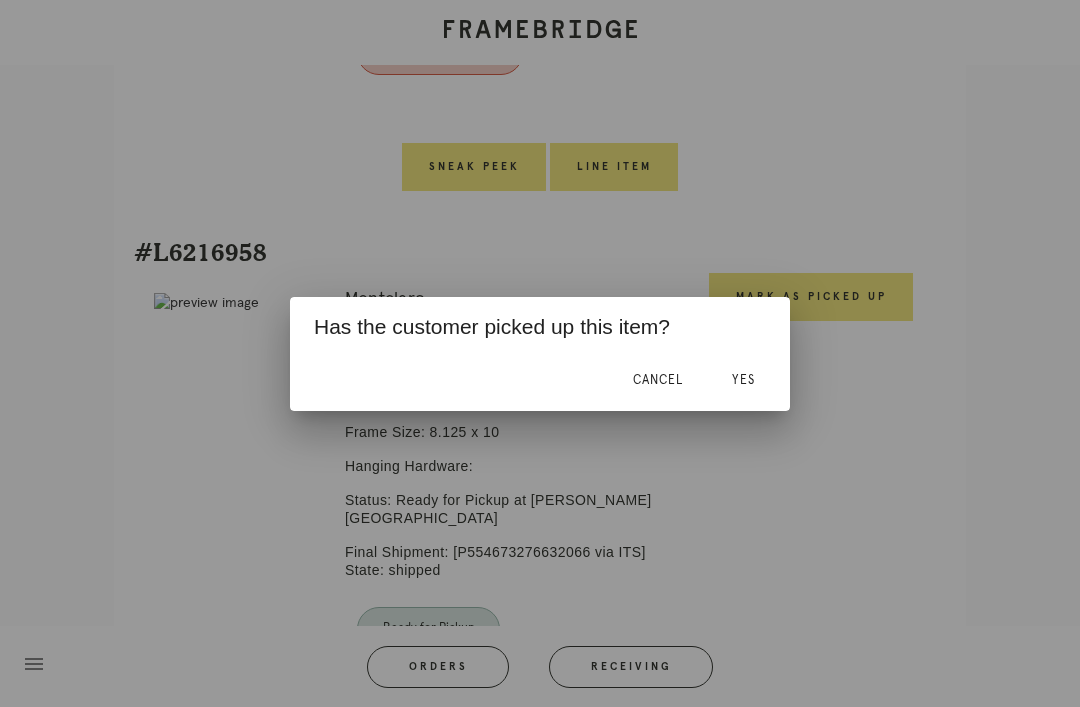 click on "Yes" at bounding box center [743, 380] 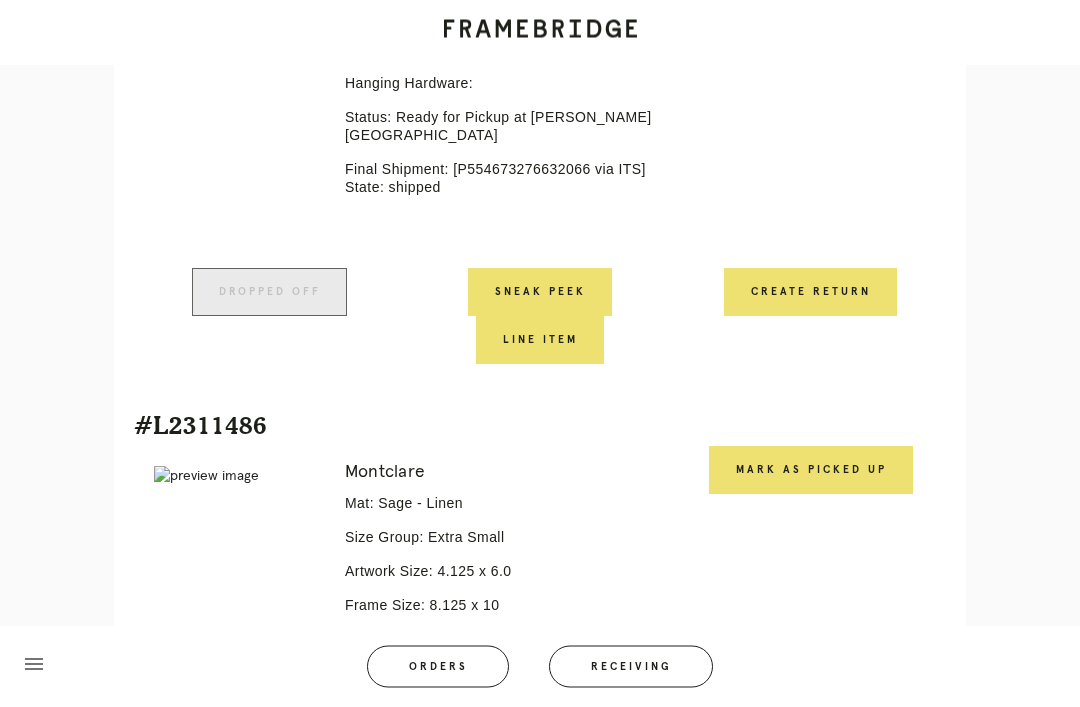 scroll, scrollTop: 1299, scrollLeft: 0, axis: vertical 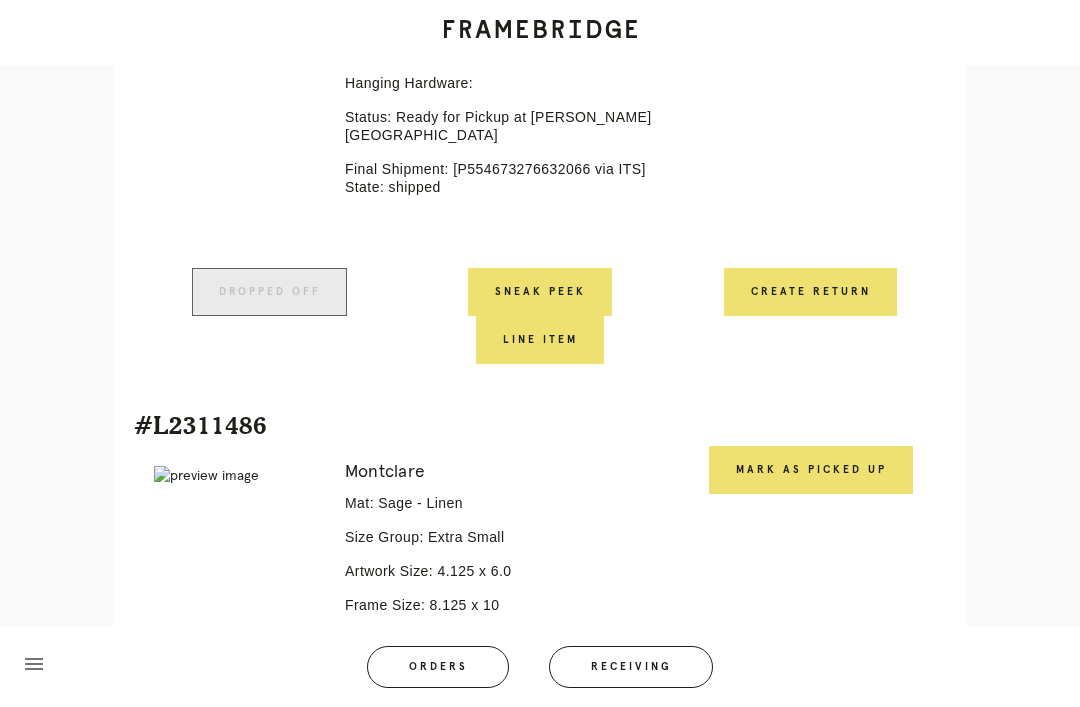 click on "Mark as Picked Up" at bounding box center [811, 470] 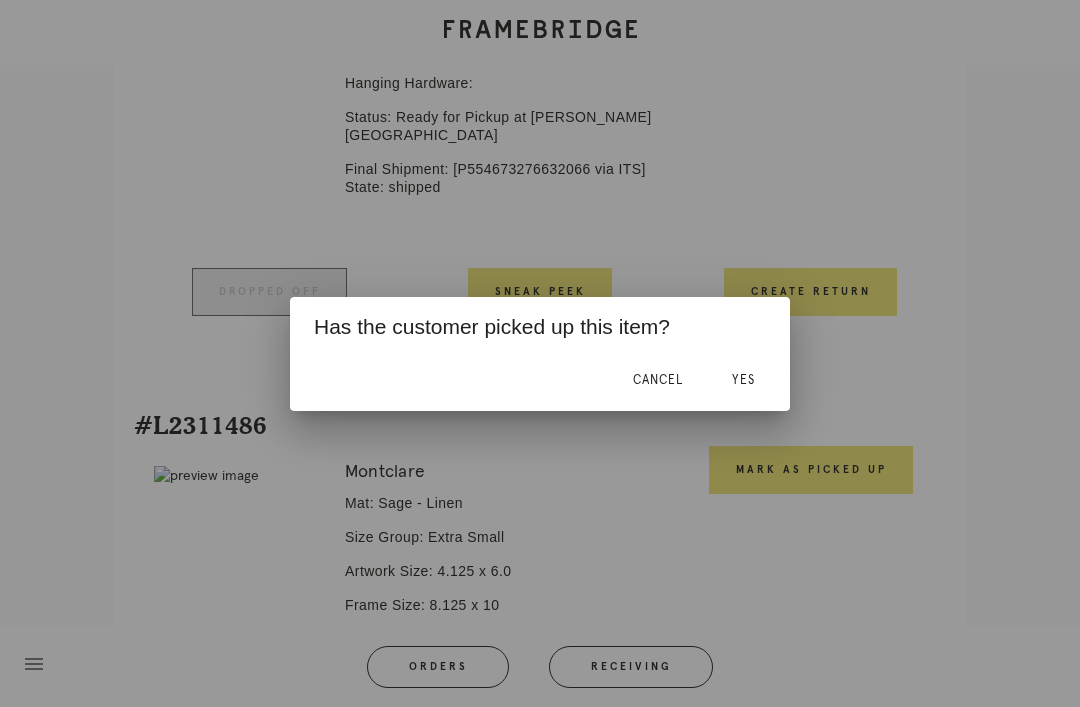 click on "Yes" at bounding box center [743, 380] 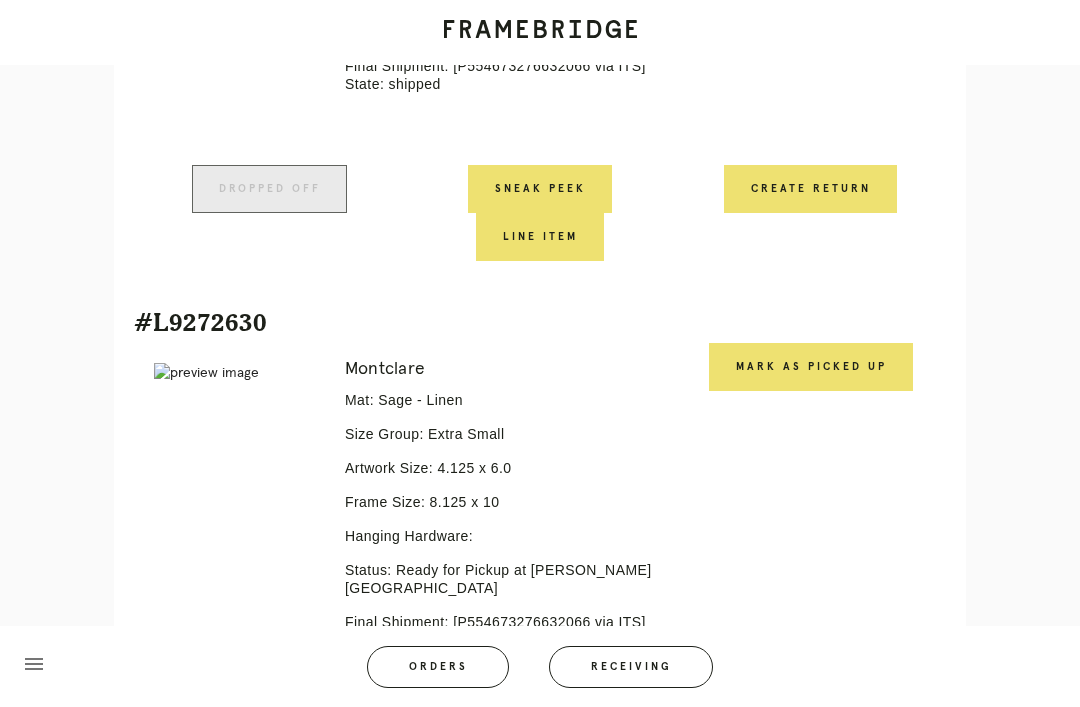 scroll, scrollTop: 1962, scrollLeft: 0, axis: vertical 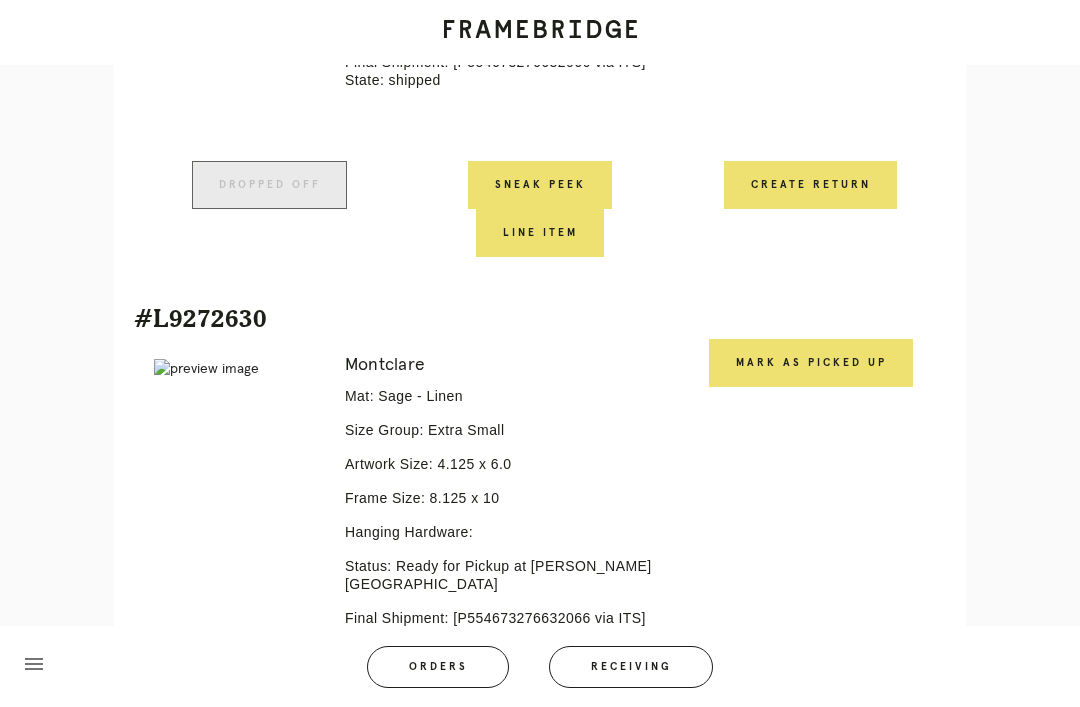 click on "Mark as Picked Up" at bounding box center (811, 363) 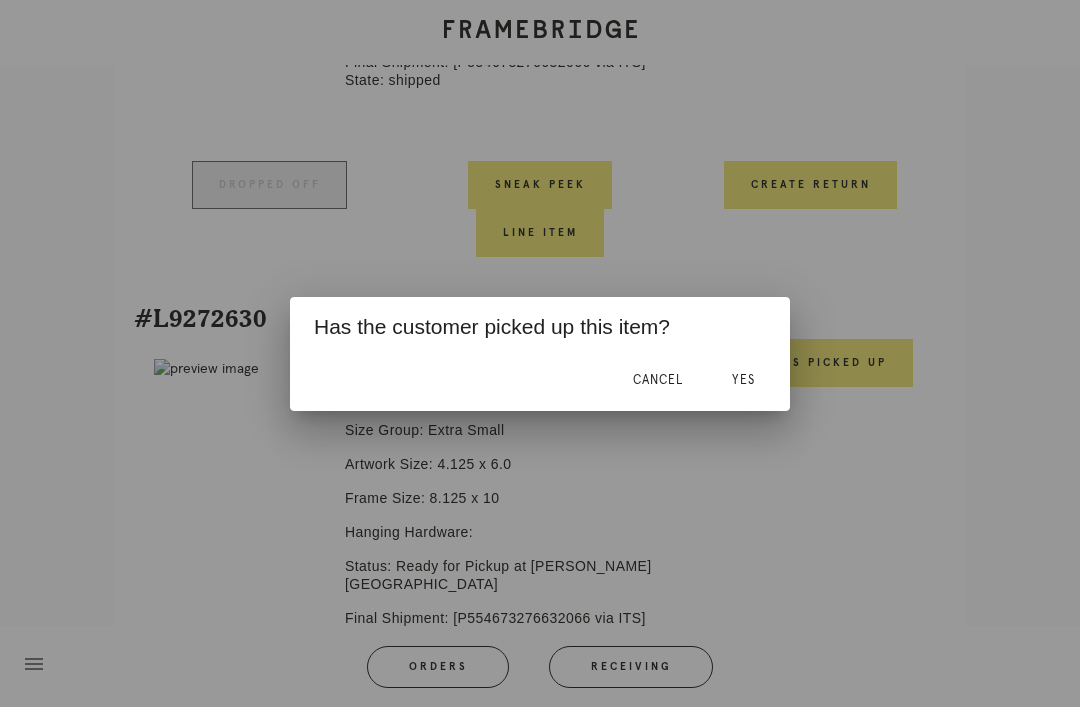 click on "Yes" at bounding box center [743, 380] 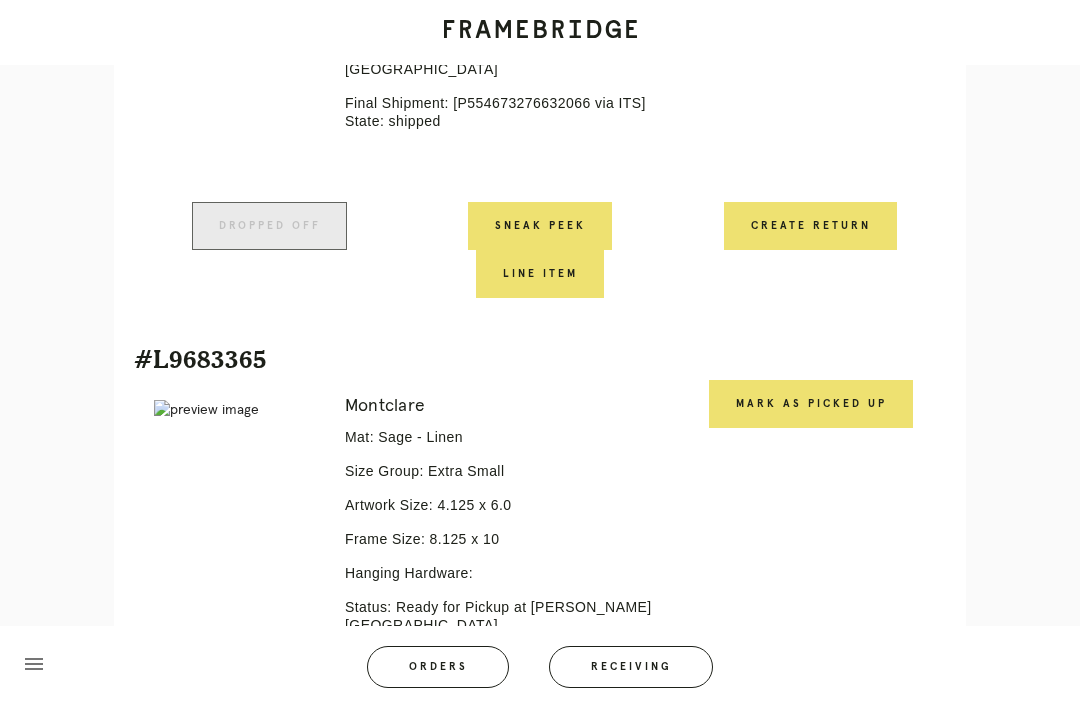 scroll, scrollTop: 2475, scrollLeft: 0, axis: vertical 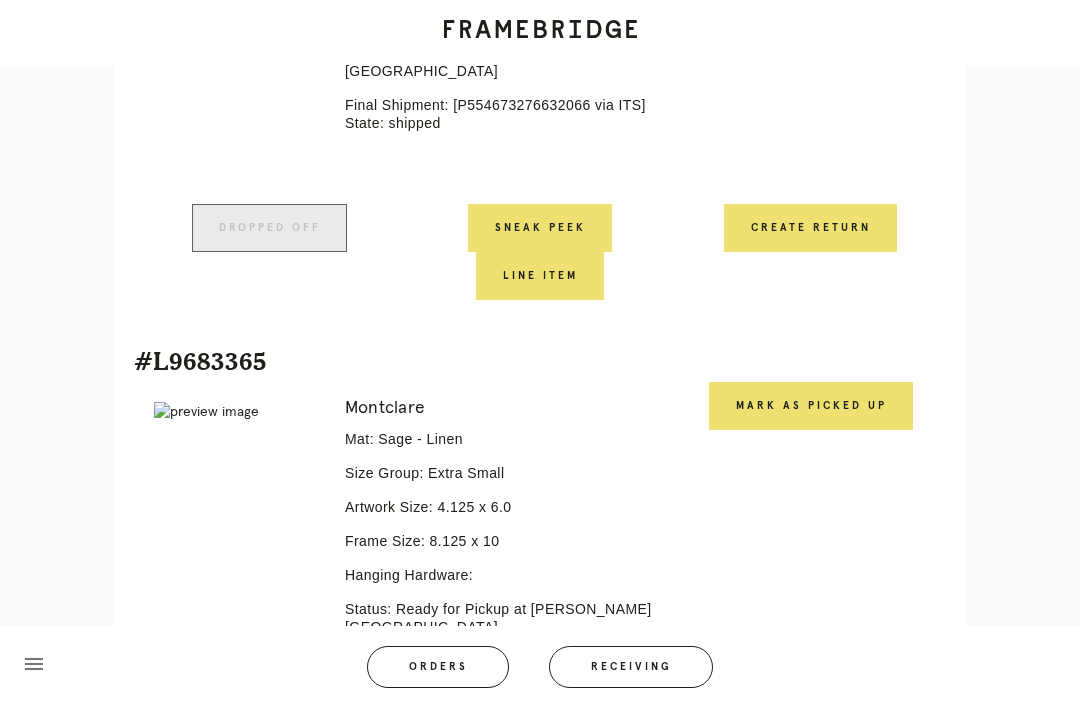 click on "Mark as Picked Up" at bounding box center (811, 406) 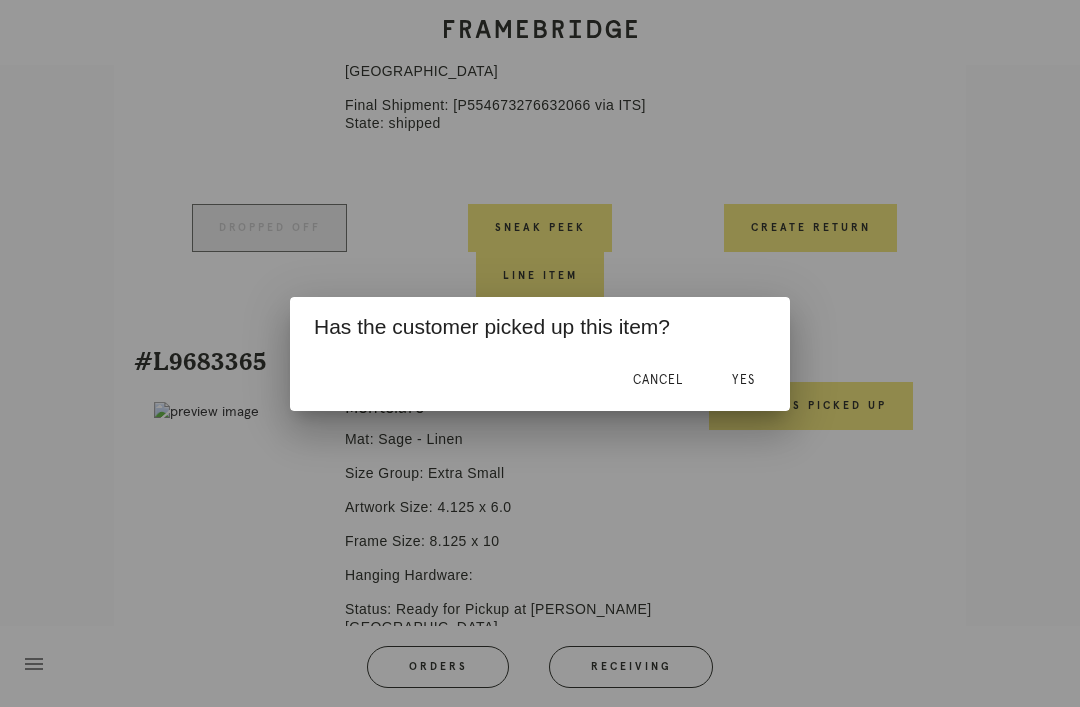 click on "Yes" at bounding box center [743, 380] 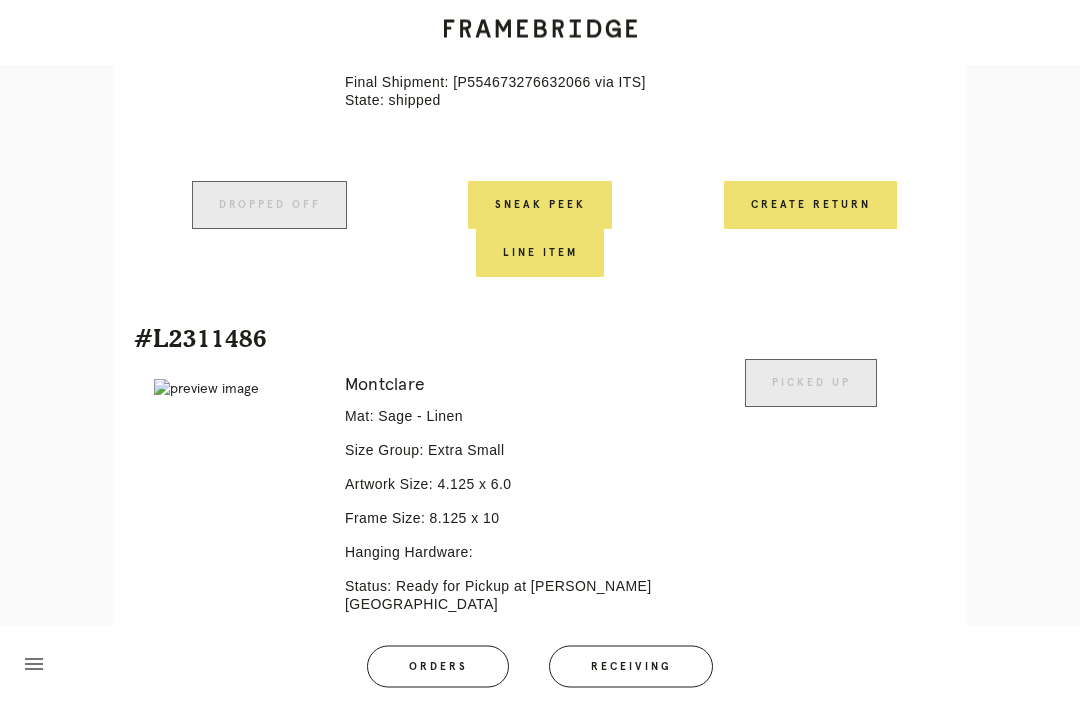 scroll, scrollTop: 1385, scrollLeft: 0, axis: vertical 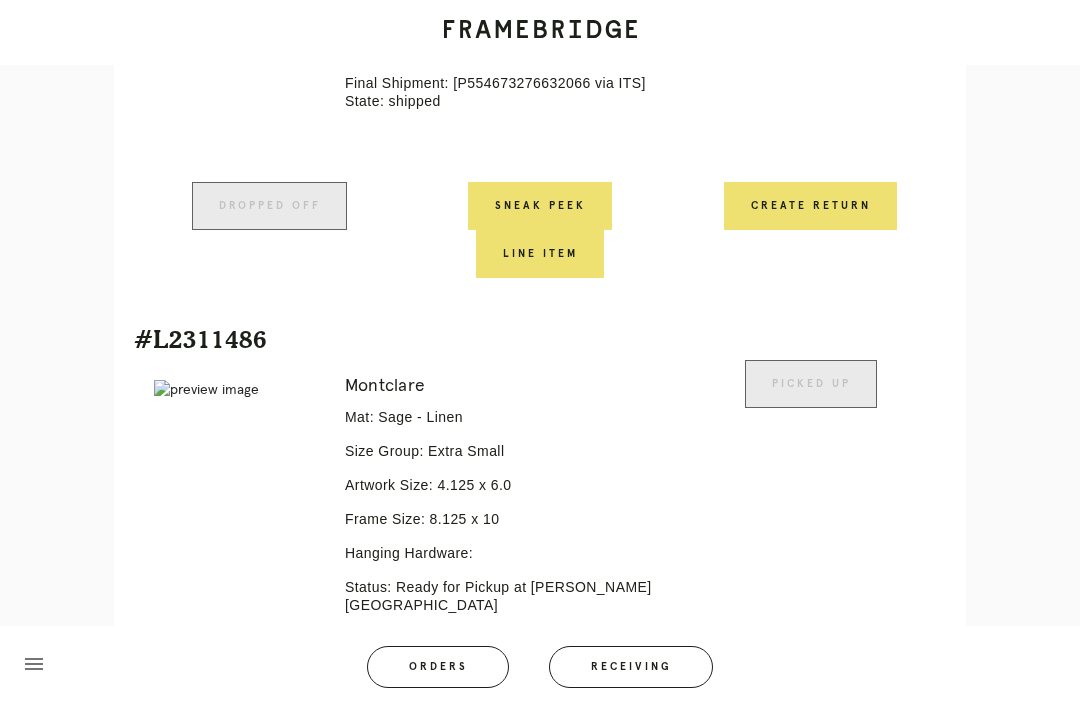 click on "Receiving" at bounding box center [631, 667] 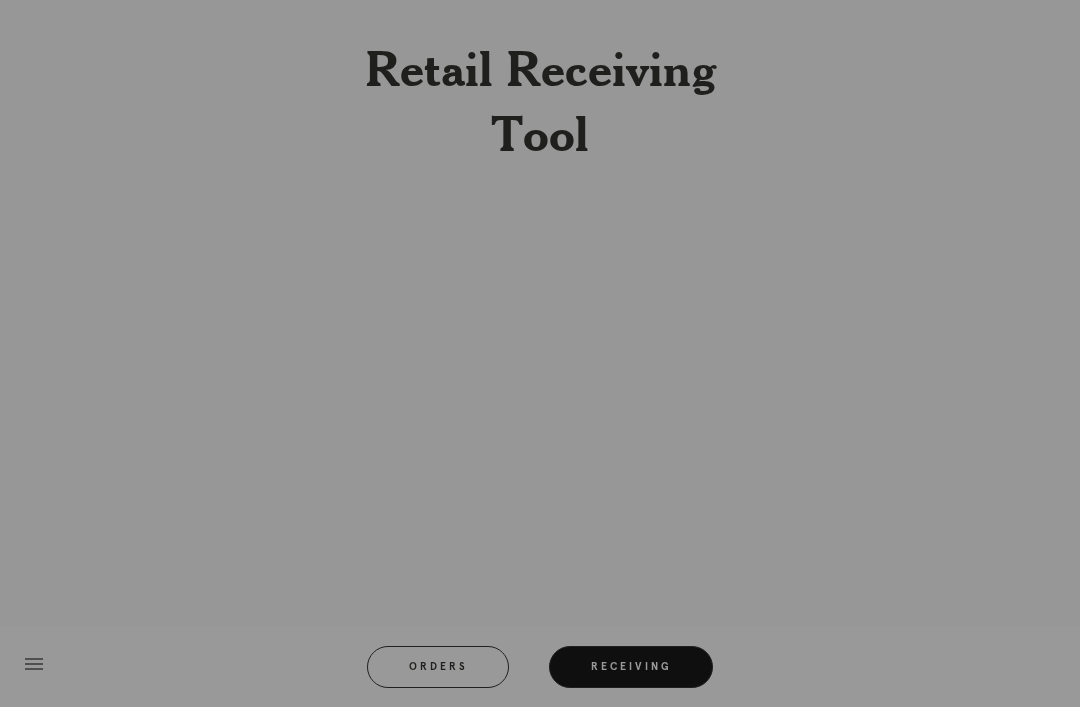 scroll, scrollTop: 64, scrollLeft: 0, axis: vertical 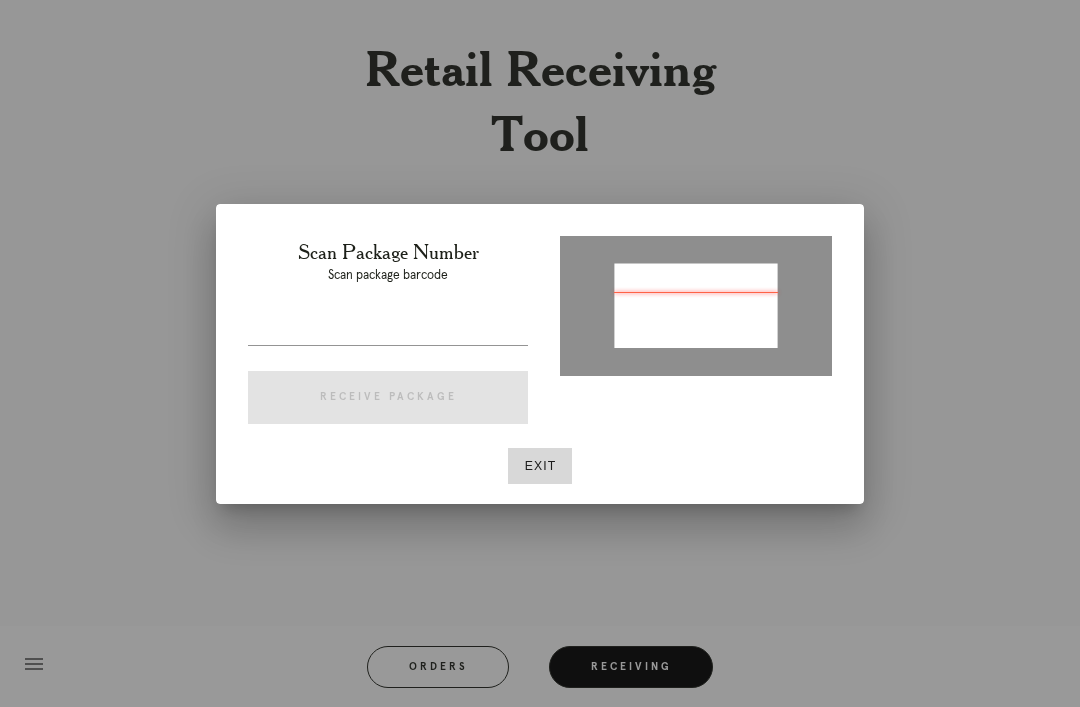 type on "P304822867762677" 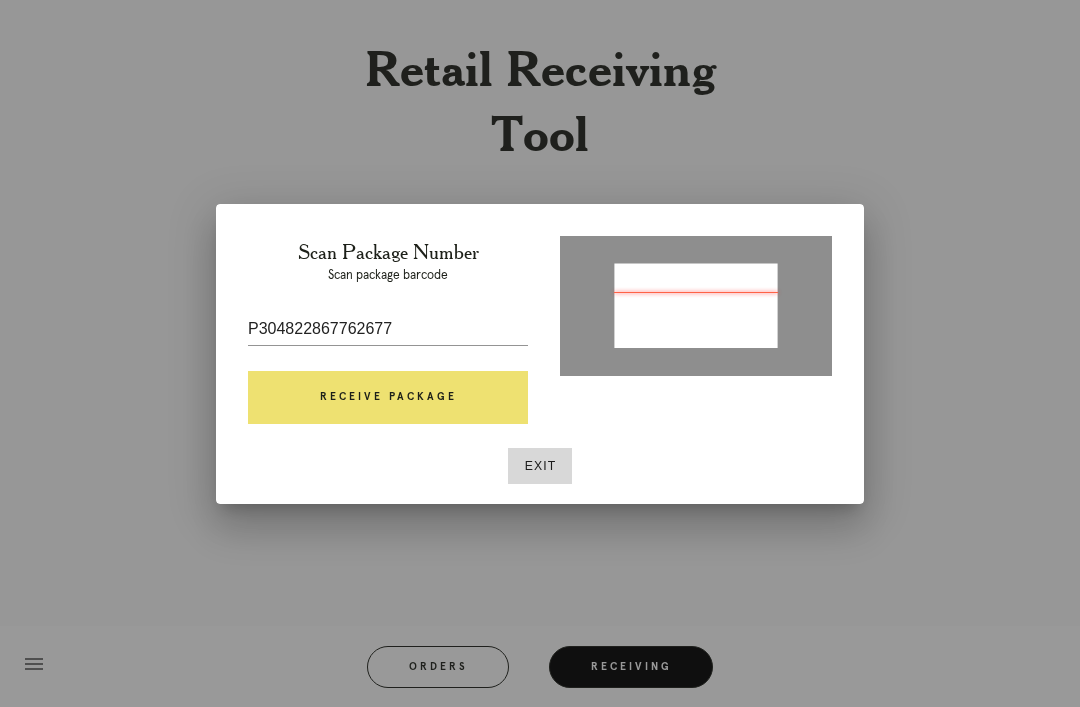 click on "Receive Package" at bounding box center [388, 398] 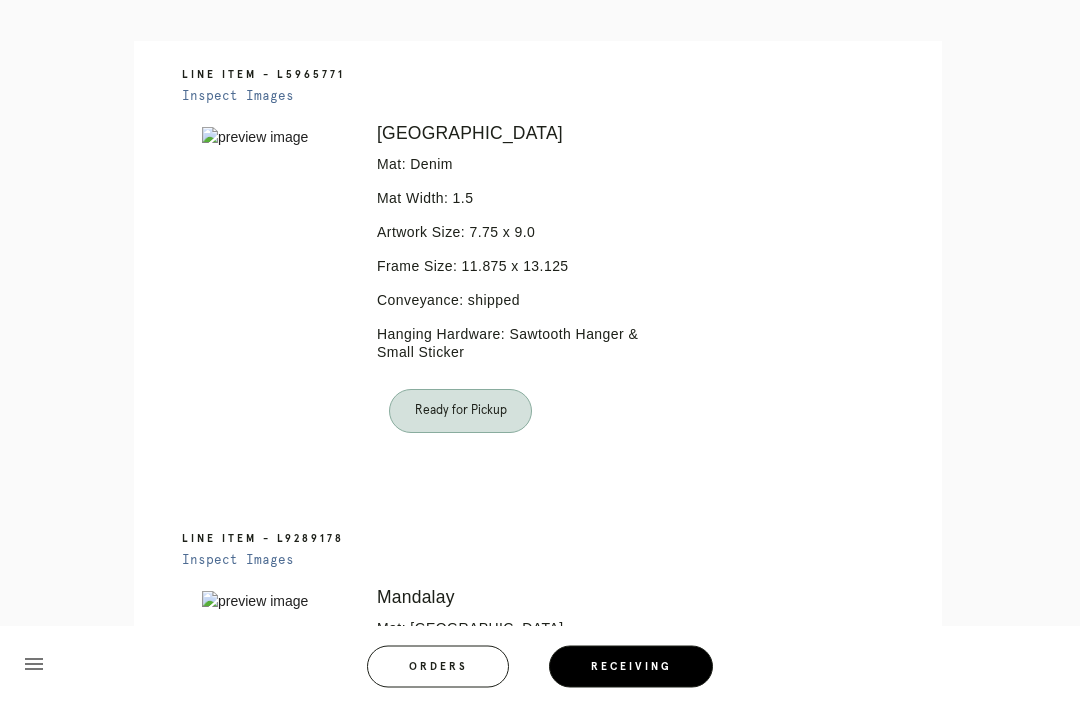 scroll, scrollTop: 444, scrollLeft: 0, axis: vertical 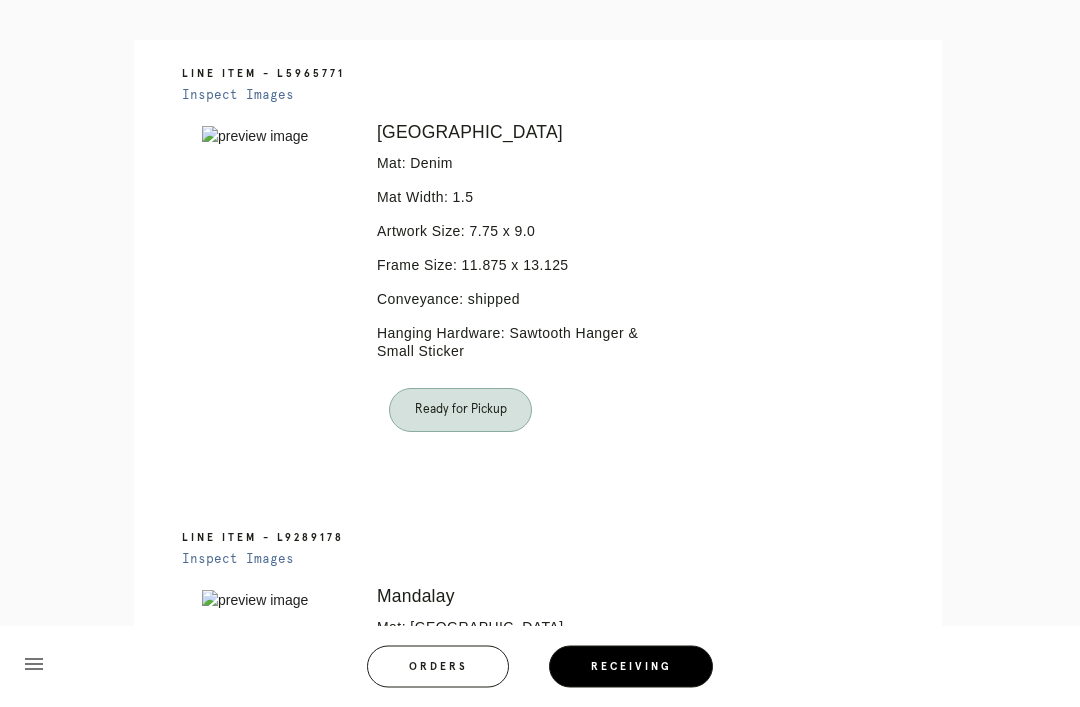 click on "Ready for Pickup" at bounding box center (460, 411) 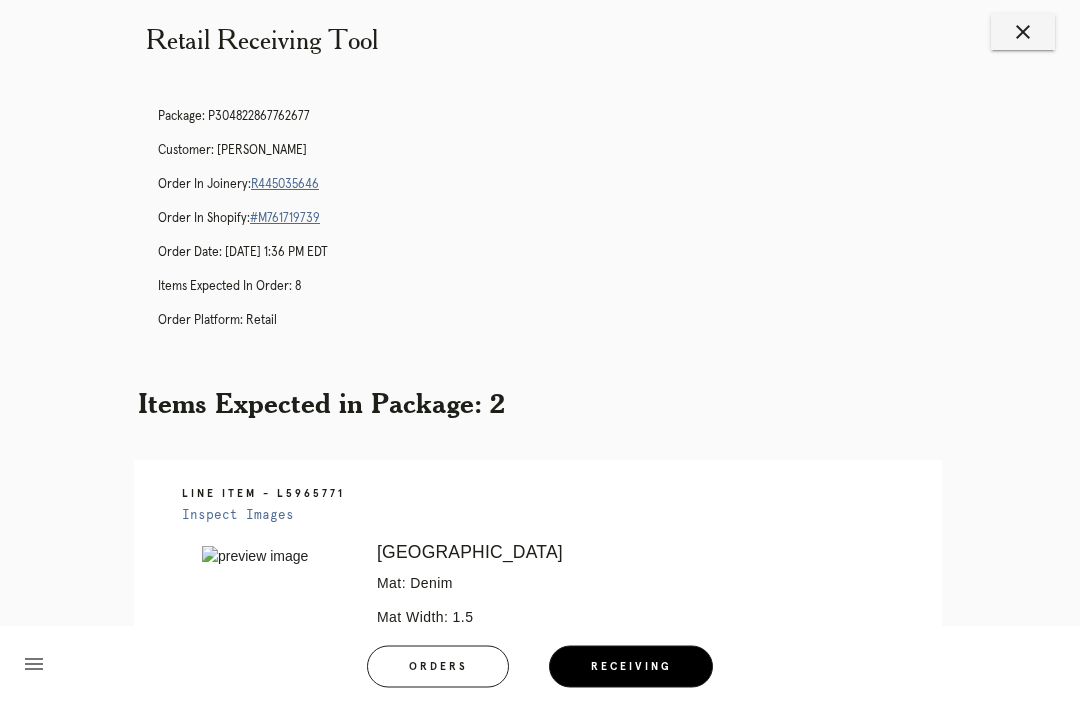 scroll, scrollTop: 0, scrollLeft: 0, axis: both 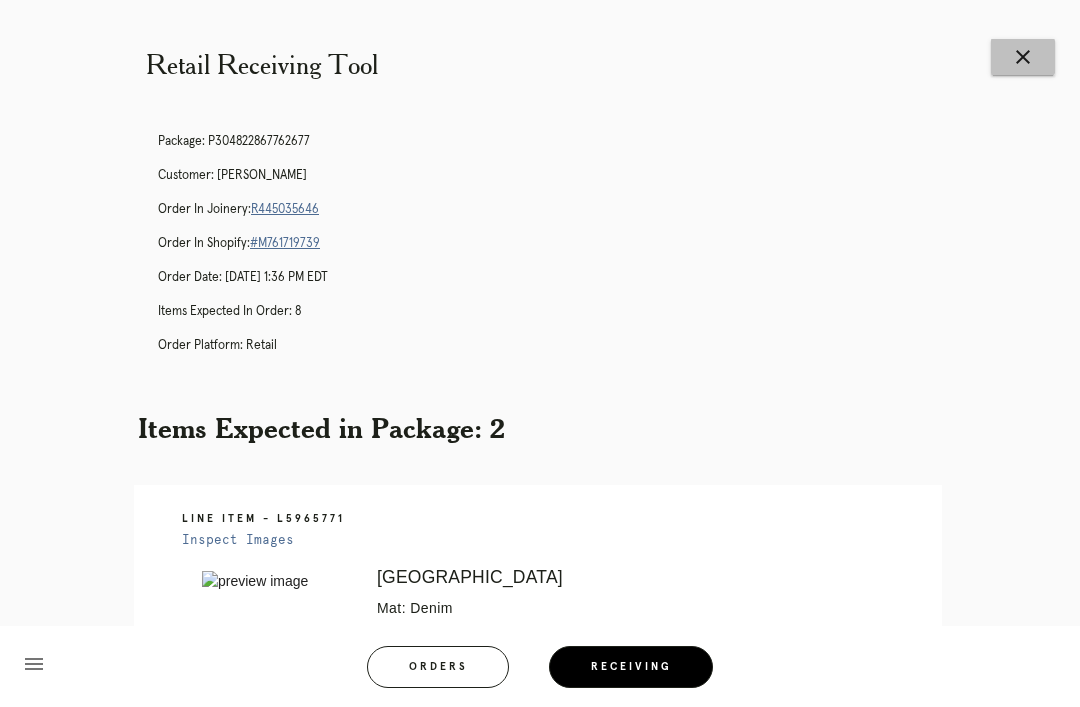 click on "close" at bounding box center (1023, 57) 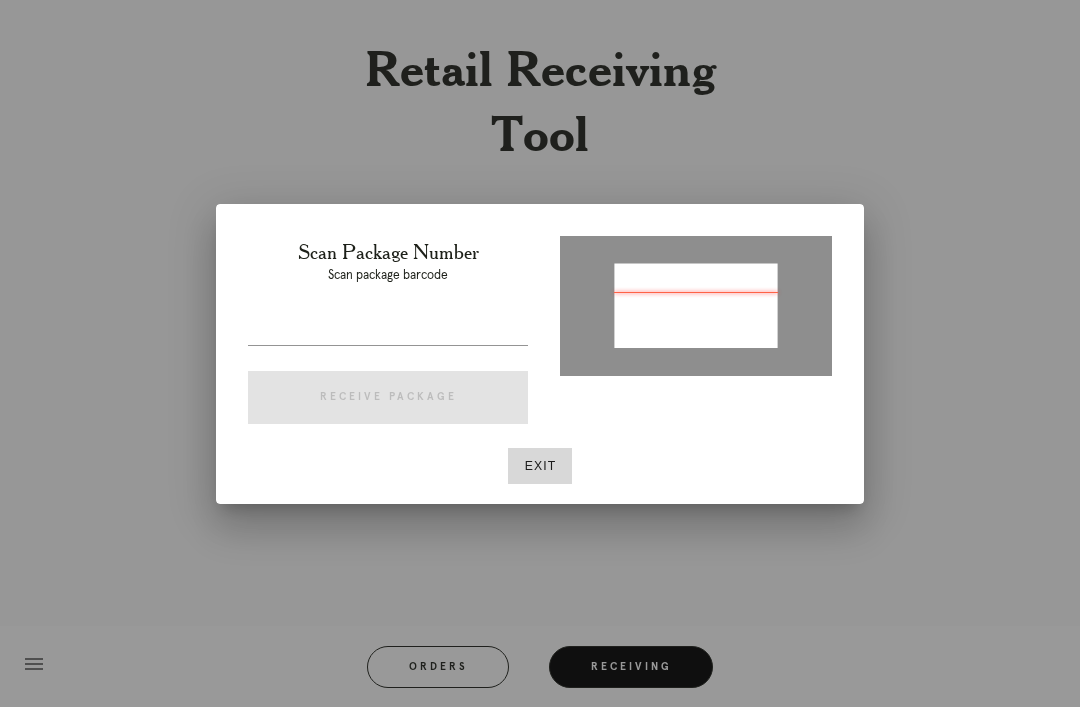 scroll, scrollTop: 0, scrollLeft: 0, axis: both 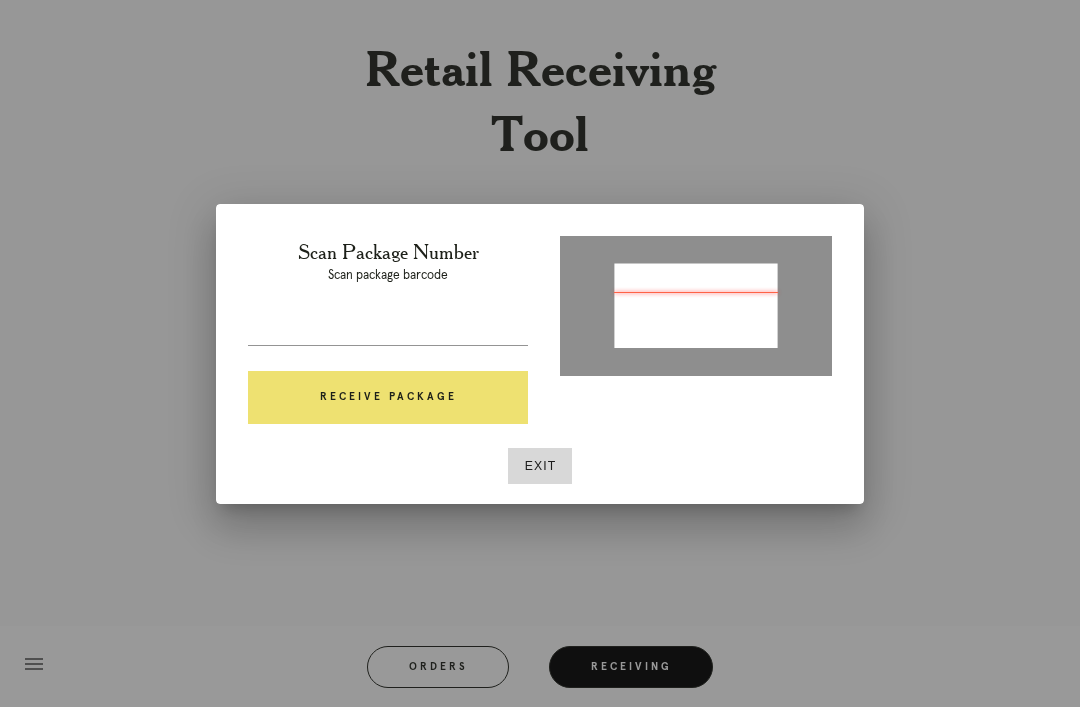 type on "P304822867762677" 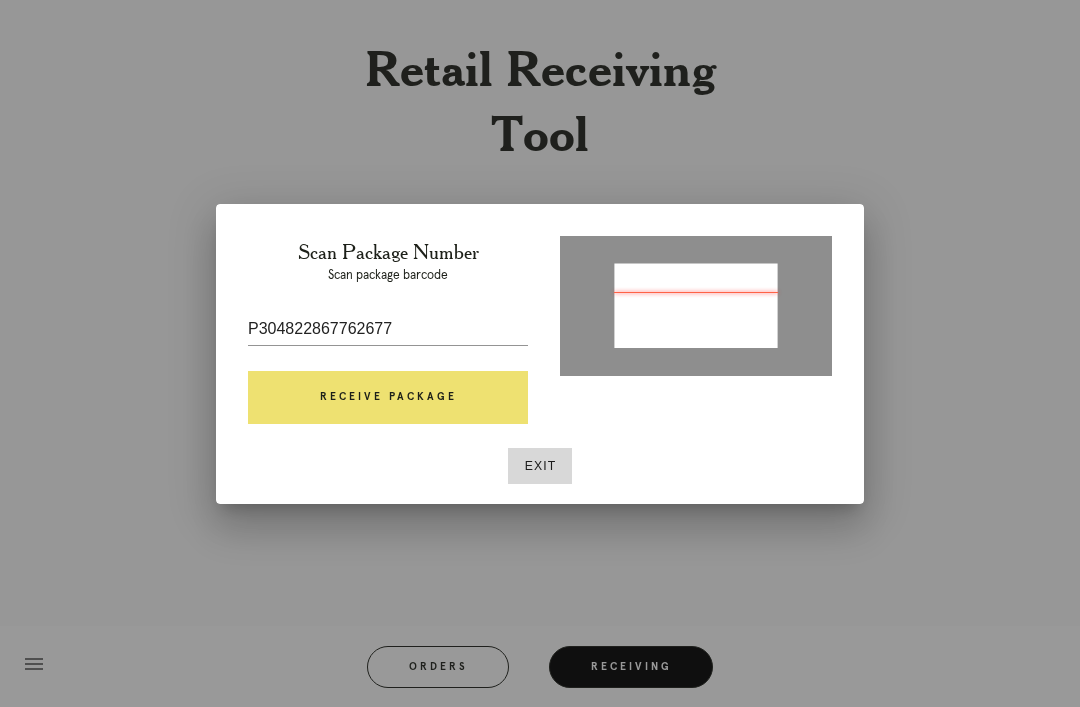 click on "Receive Package" at bounding box center (388, 398) 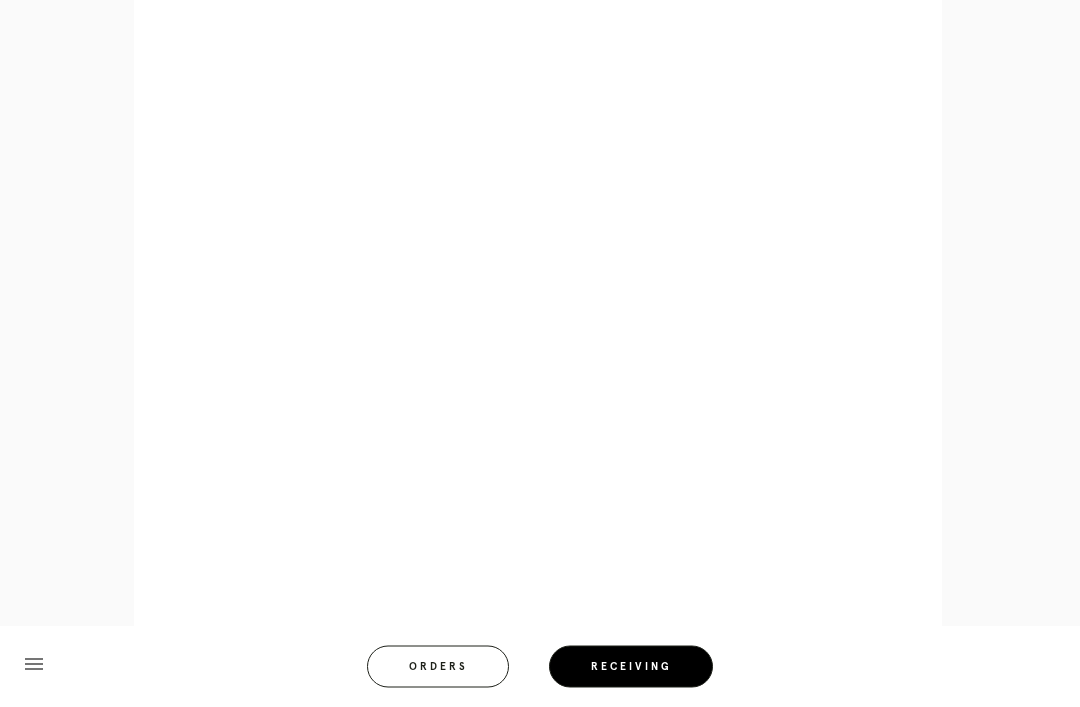 scroll, scrollTop: 1322, scrollLeft: 0, axis: vertical 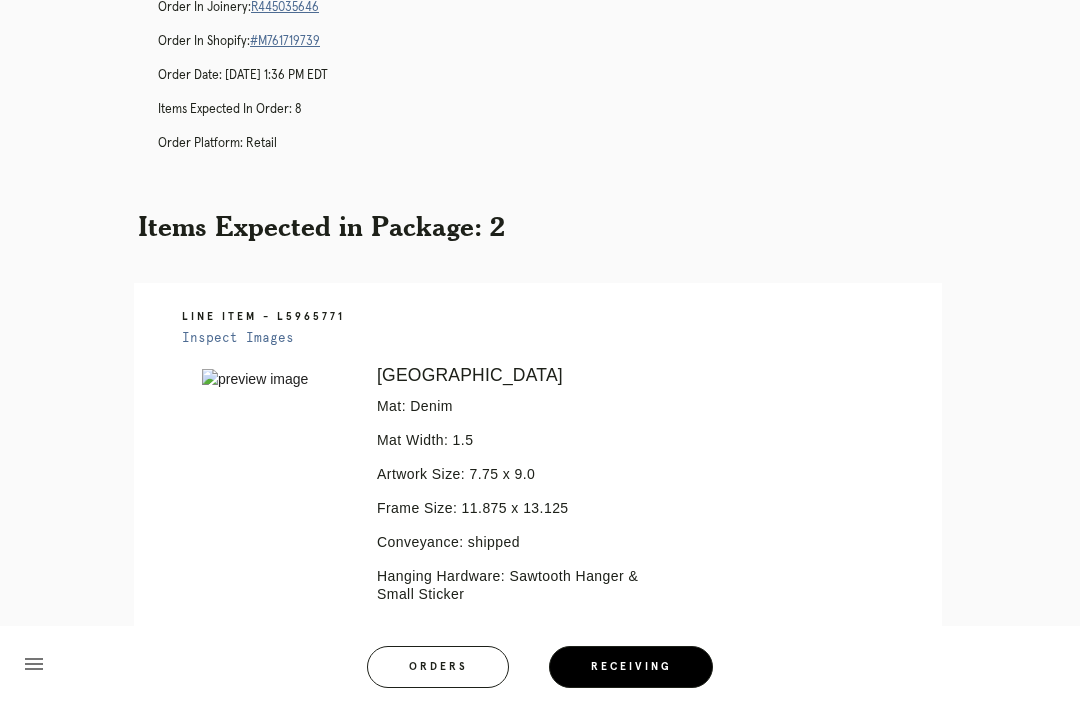 click on "Receiving" at bounding box center [631, 667] 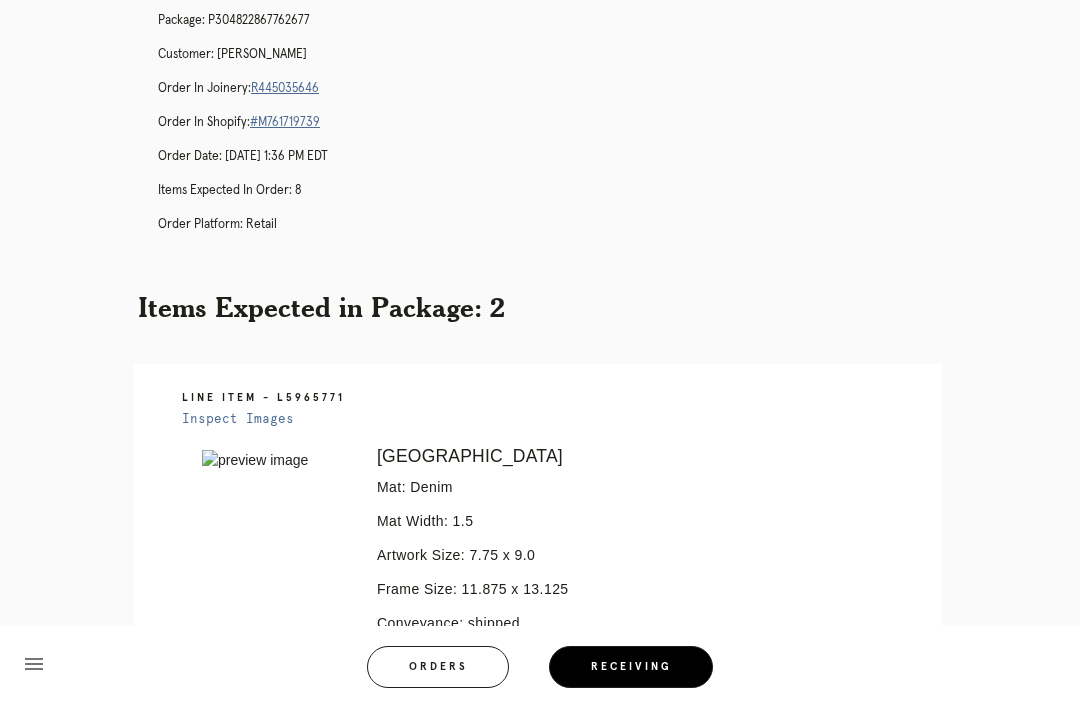 scroll, scrollTop: 0, scrollLeft: 0, axis: both 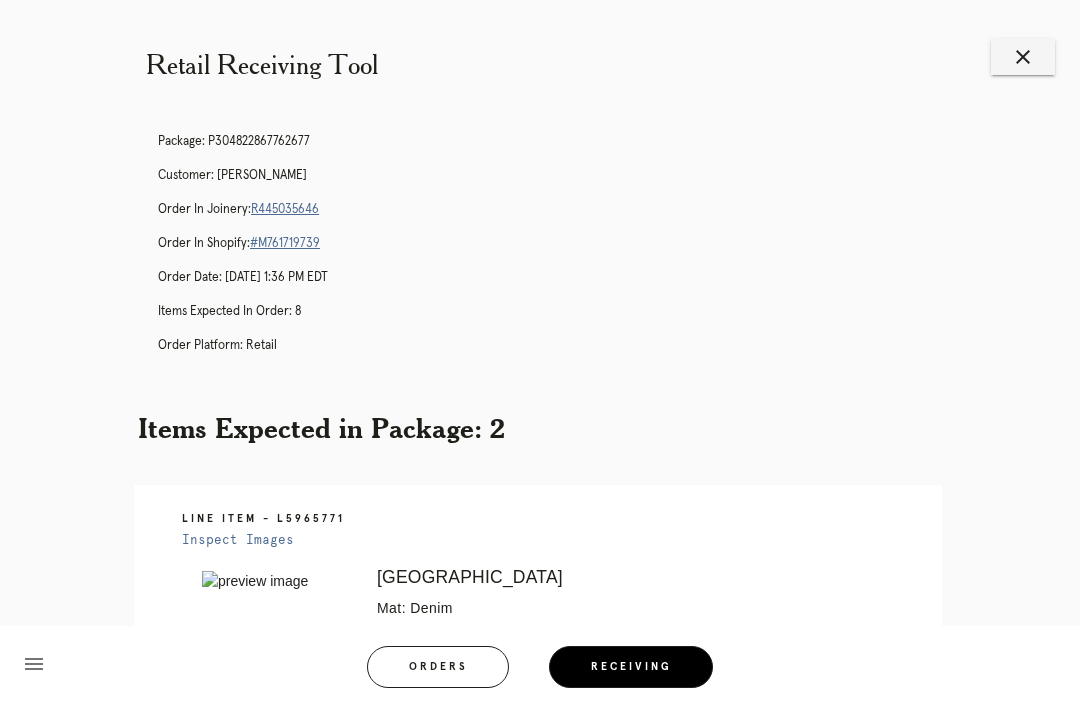 click on "R445035646" at bounding box center [285, 209] 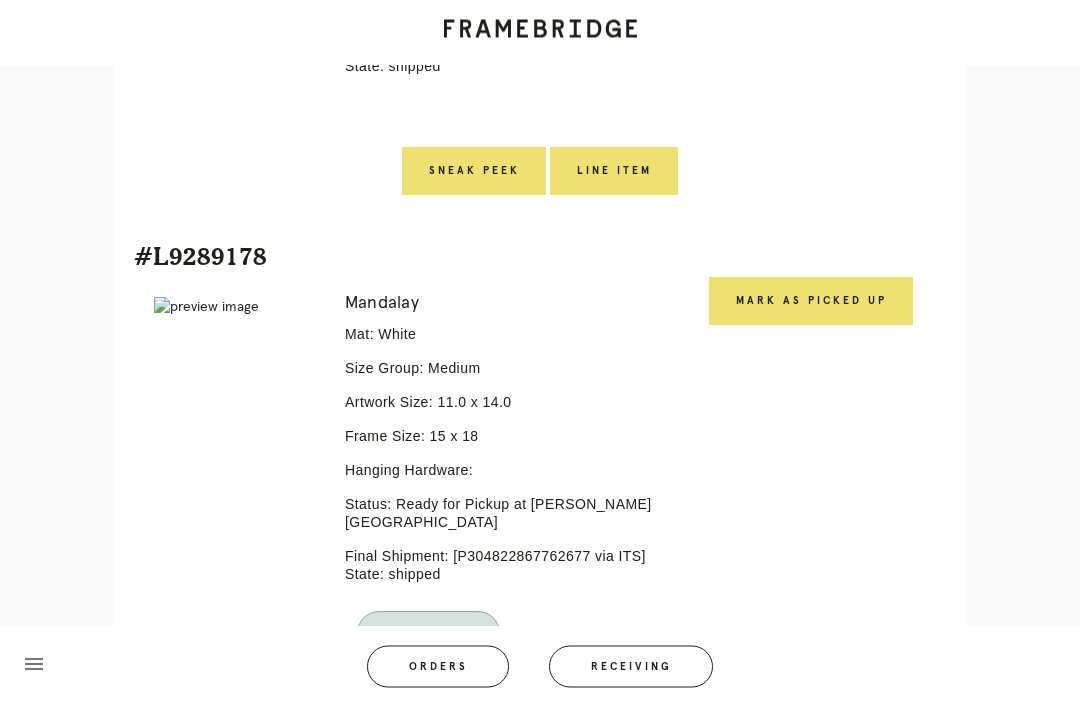 scroll, scrollTop: 3646, scrollLeft: 0, axis: vertical 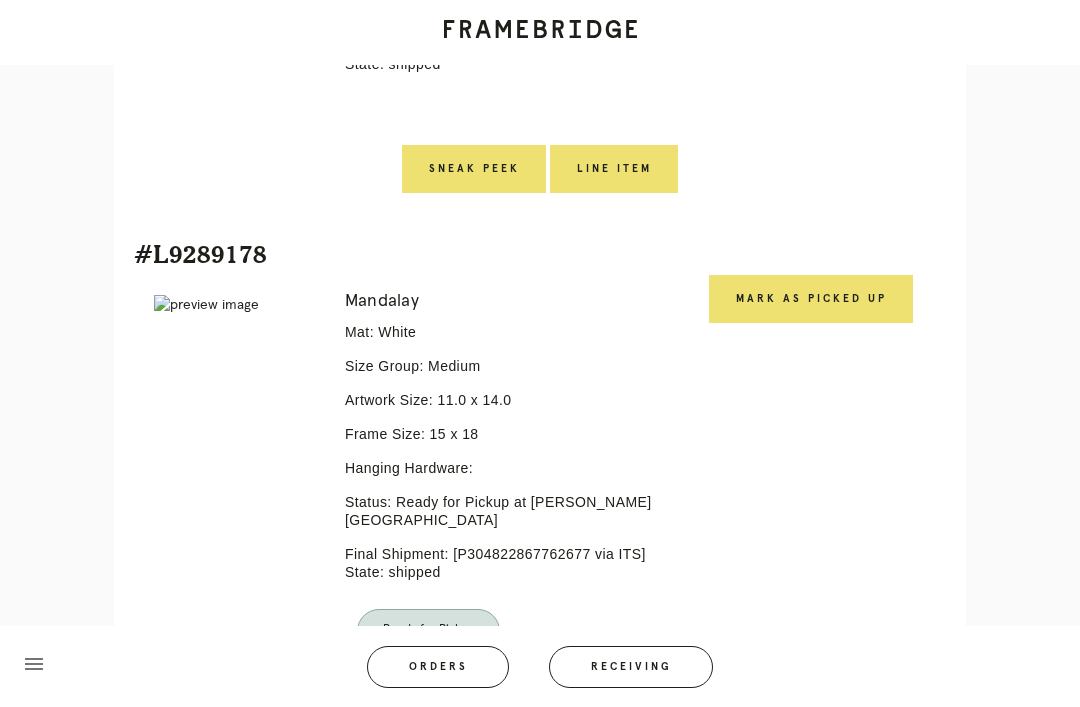 click on "Mark as Picked Up" at bounding box center (811, 299) 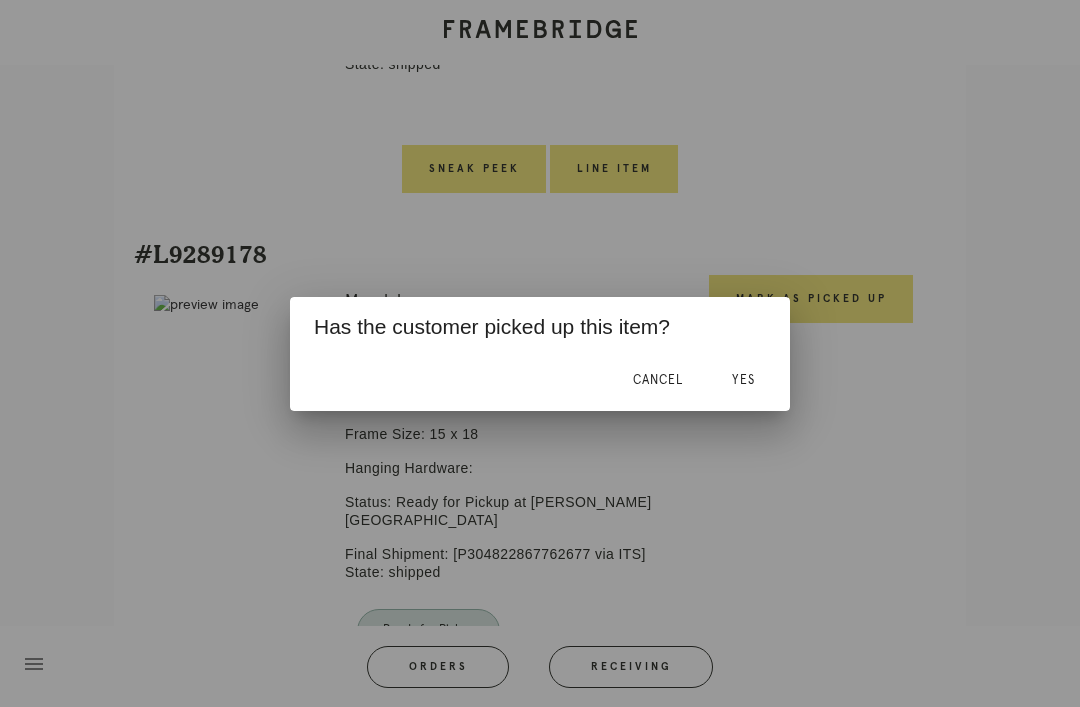 click on "Yes" at bounding box center [743, 380] 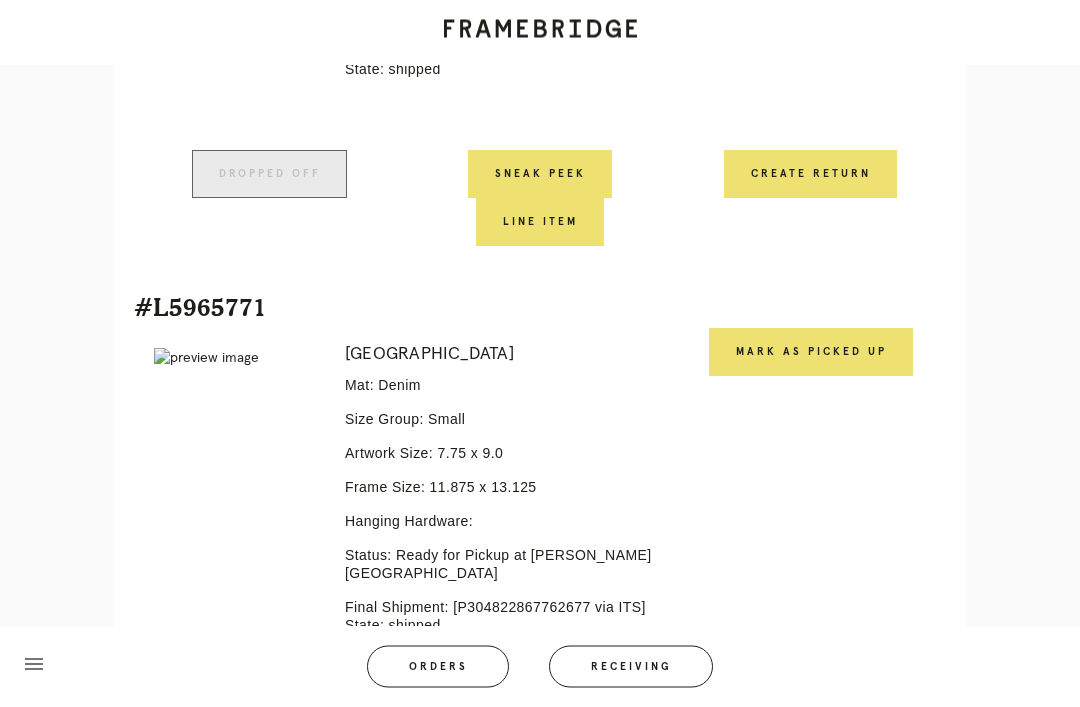 click on "Mark as Picked Up" at bounding box center (811, 353) 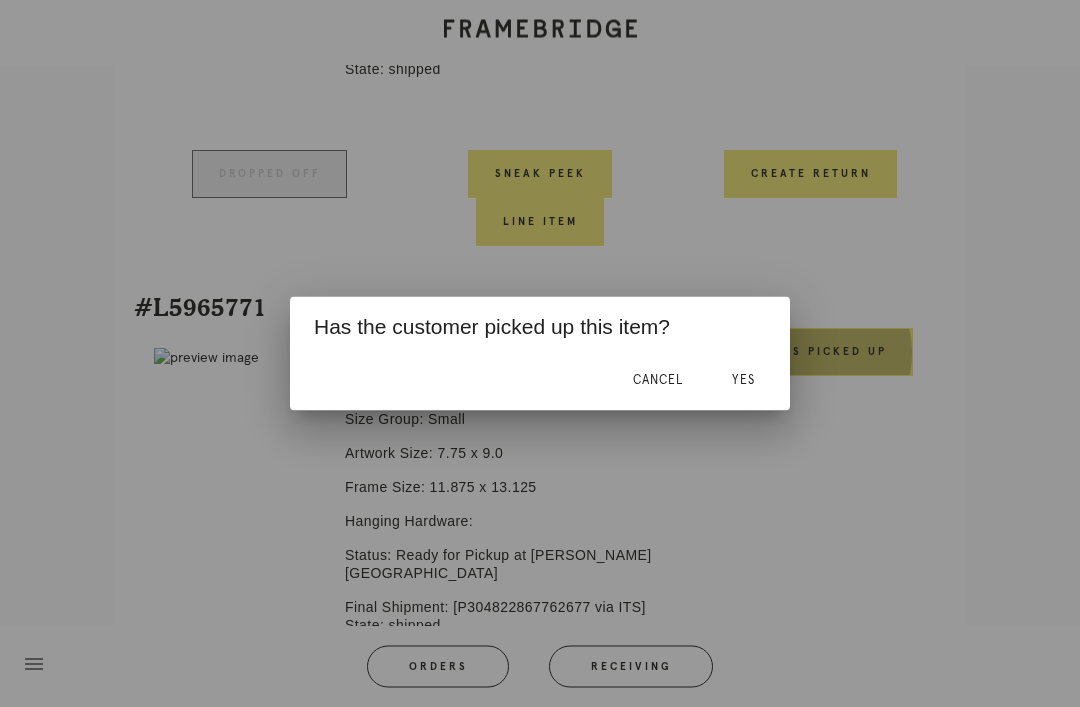 scroll, scrollTop: 4149, scrollLeft: 0, axis: vertical 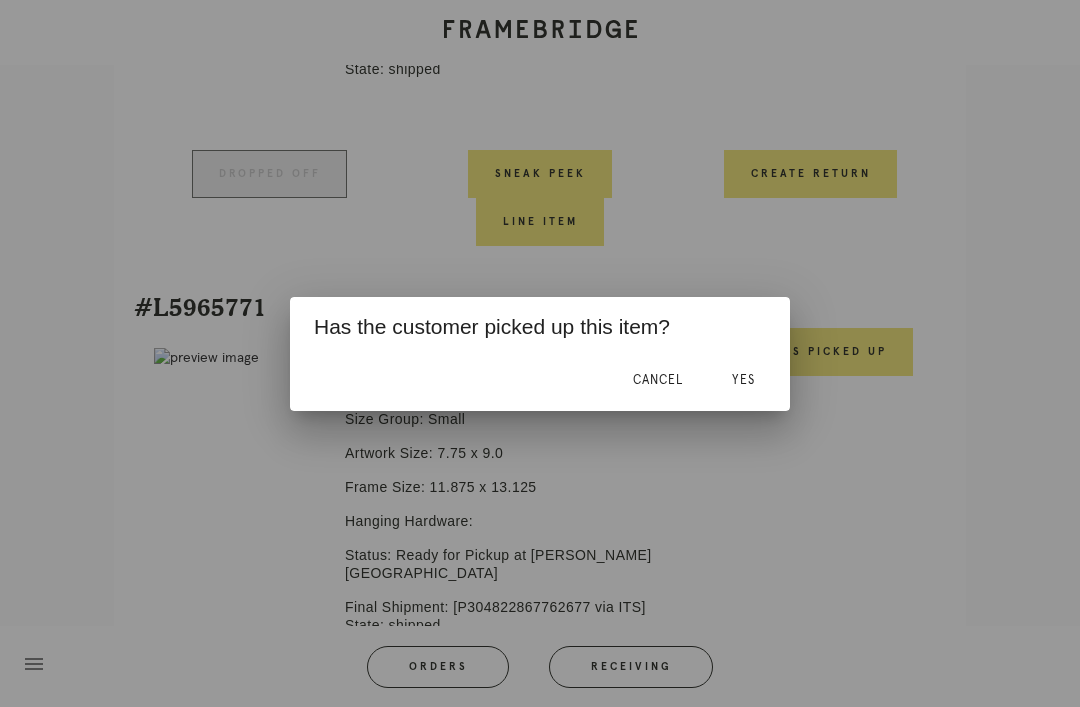 click on "Yes" at bounding box center [743, 380] 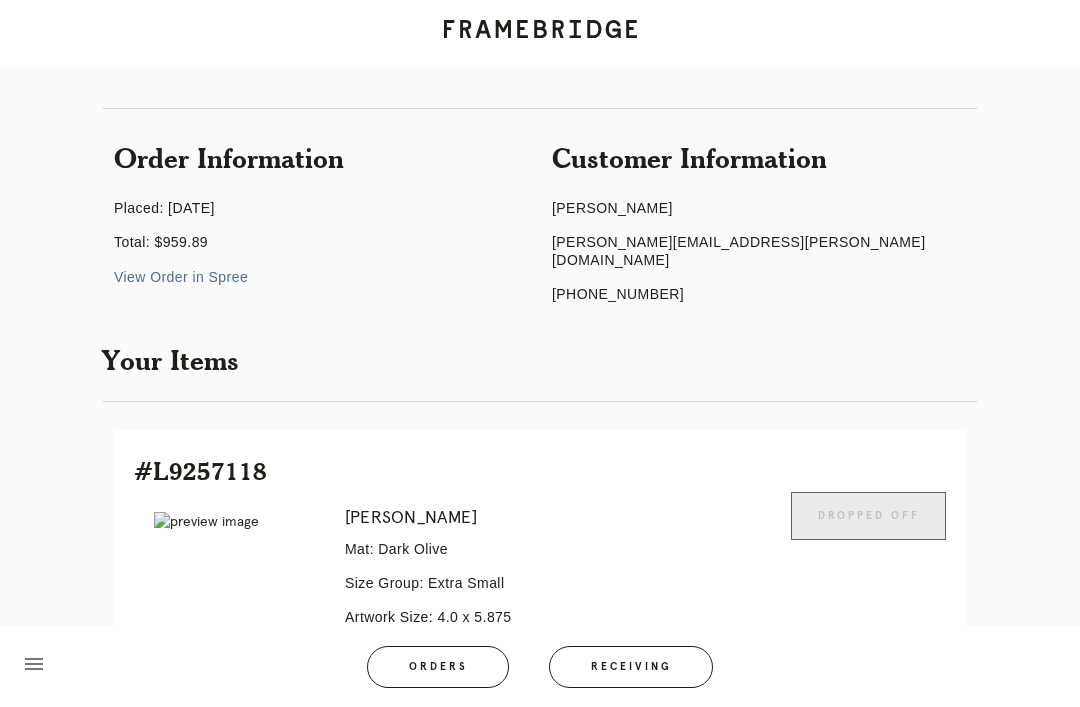 scroll, scrollTop: 0, scrollLeft: 0, axis: both 